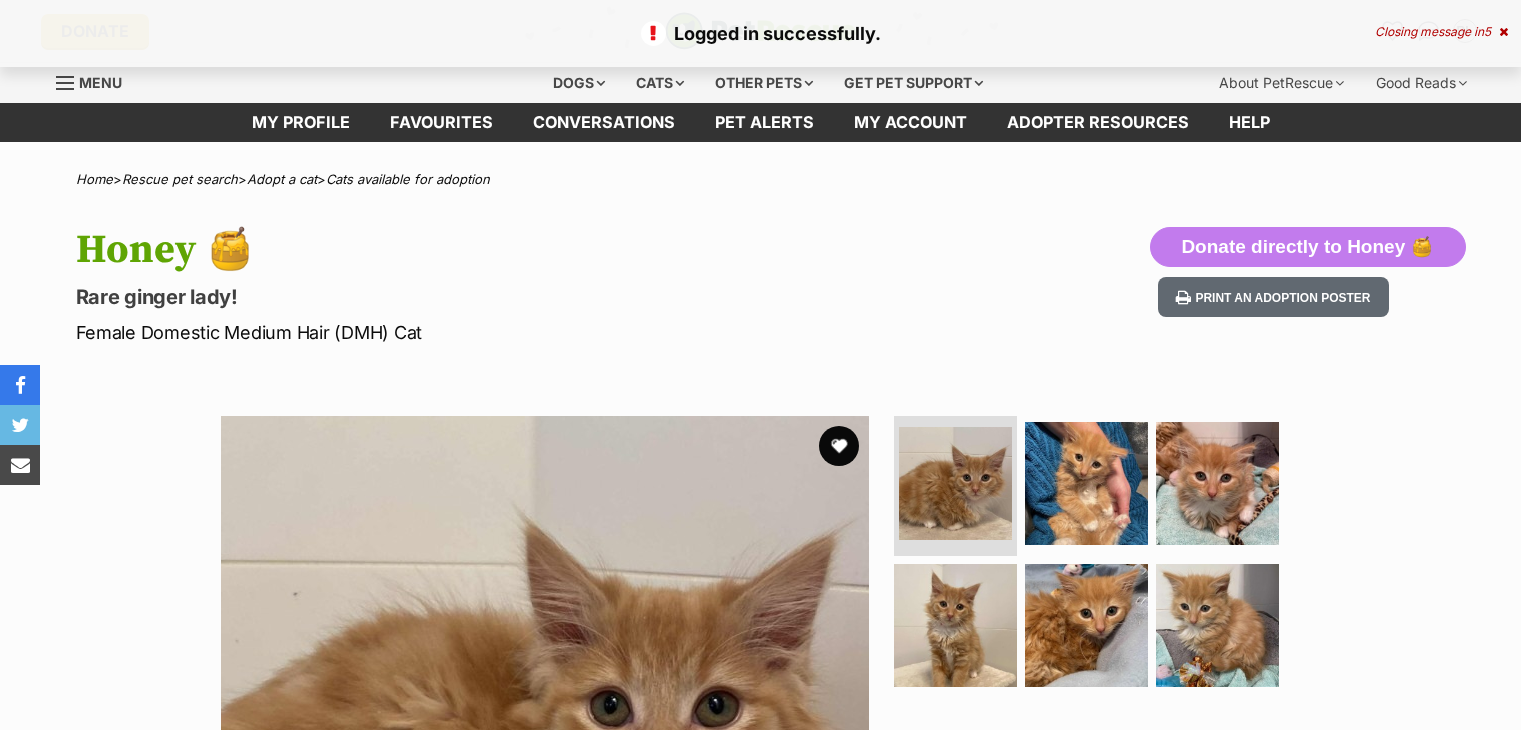scroll, scrollTop: 0, scrollLeft: 0, axis: both 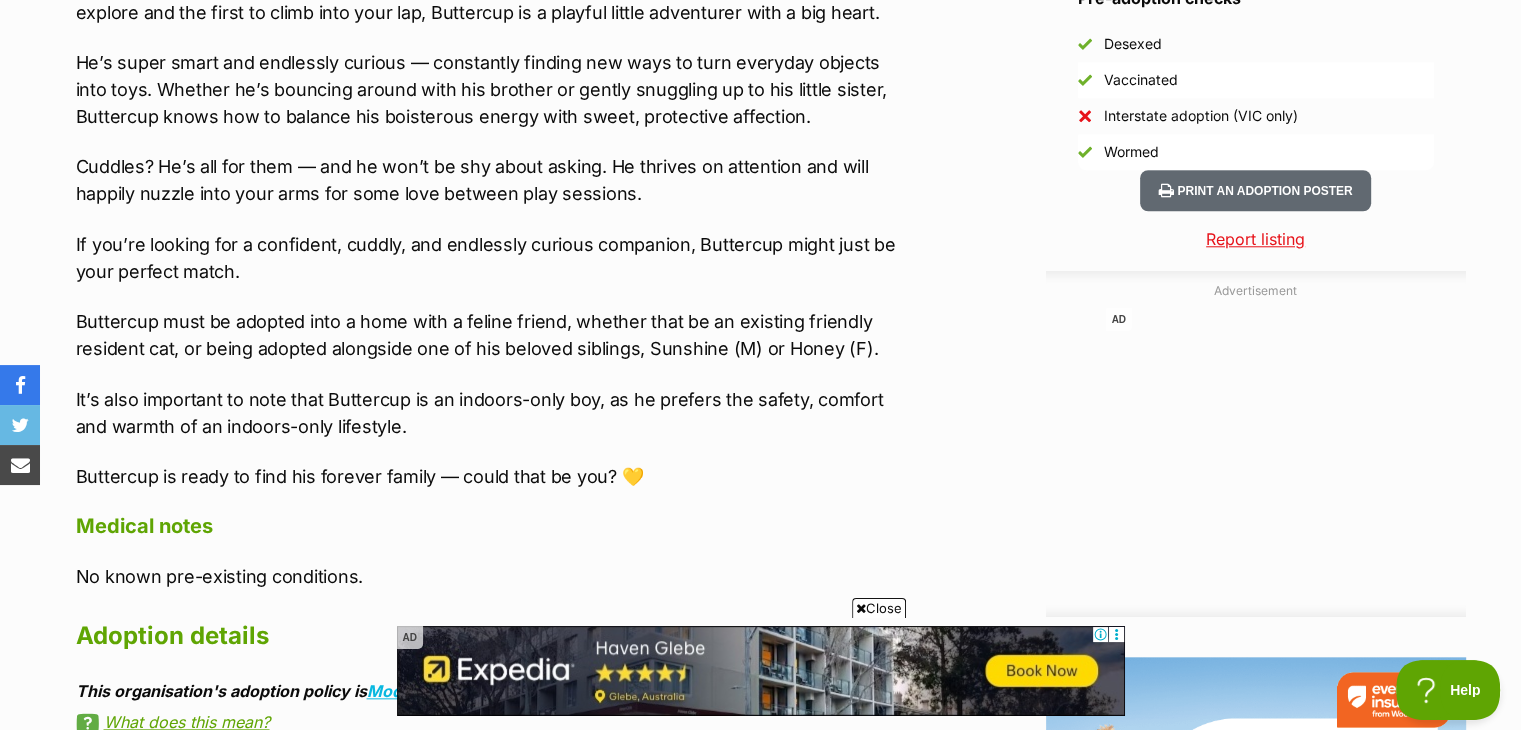 drag, startPoint x: 626, startPoint y: 337, endPoint x: 391, endPoint y: 375, distance: 238.05252 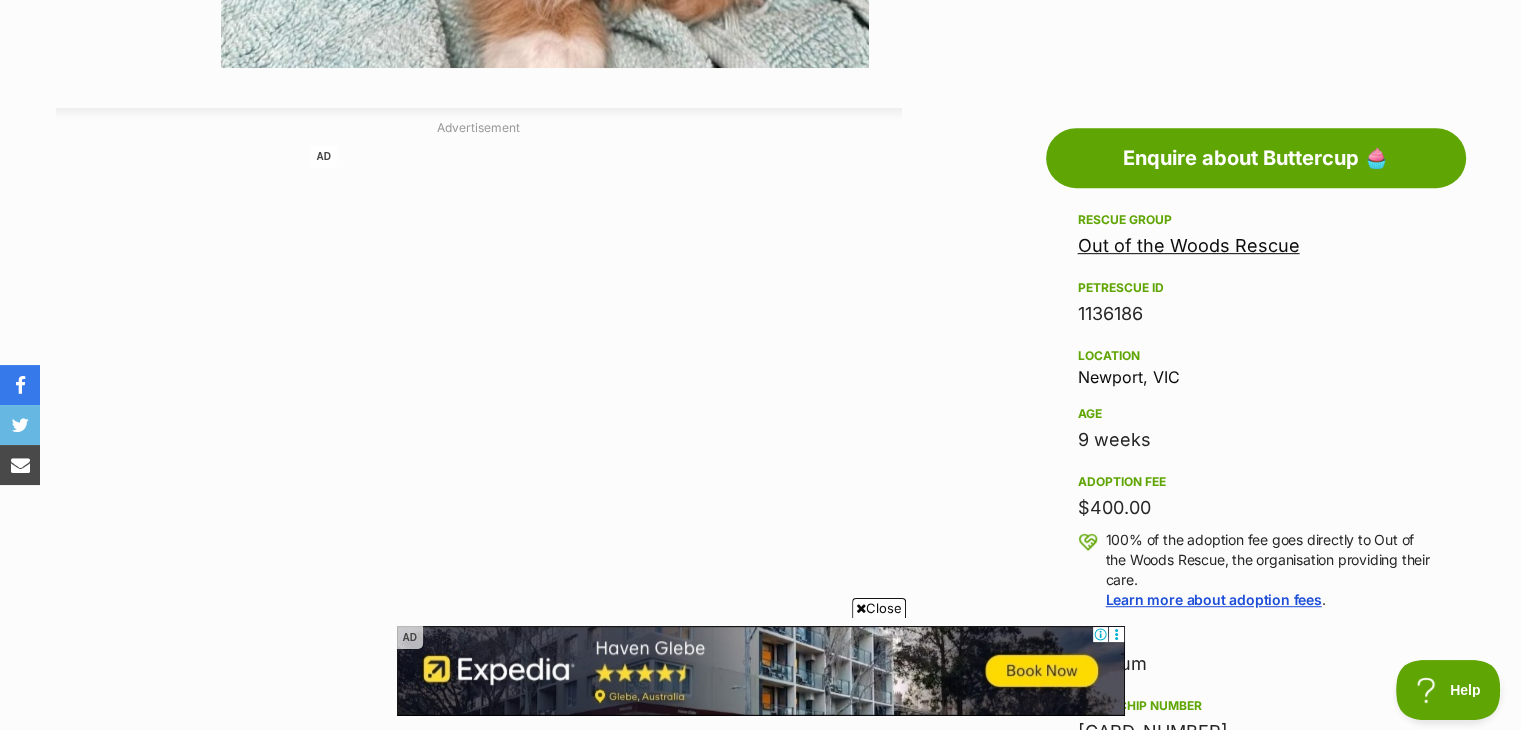 scroll, scrollTop: 996, scrollLeft: 0, axis: vertical 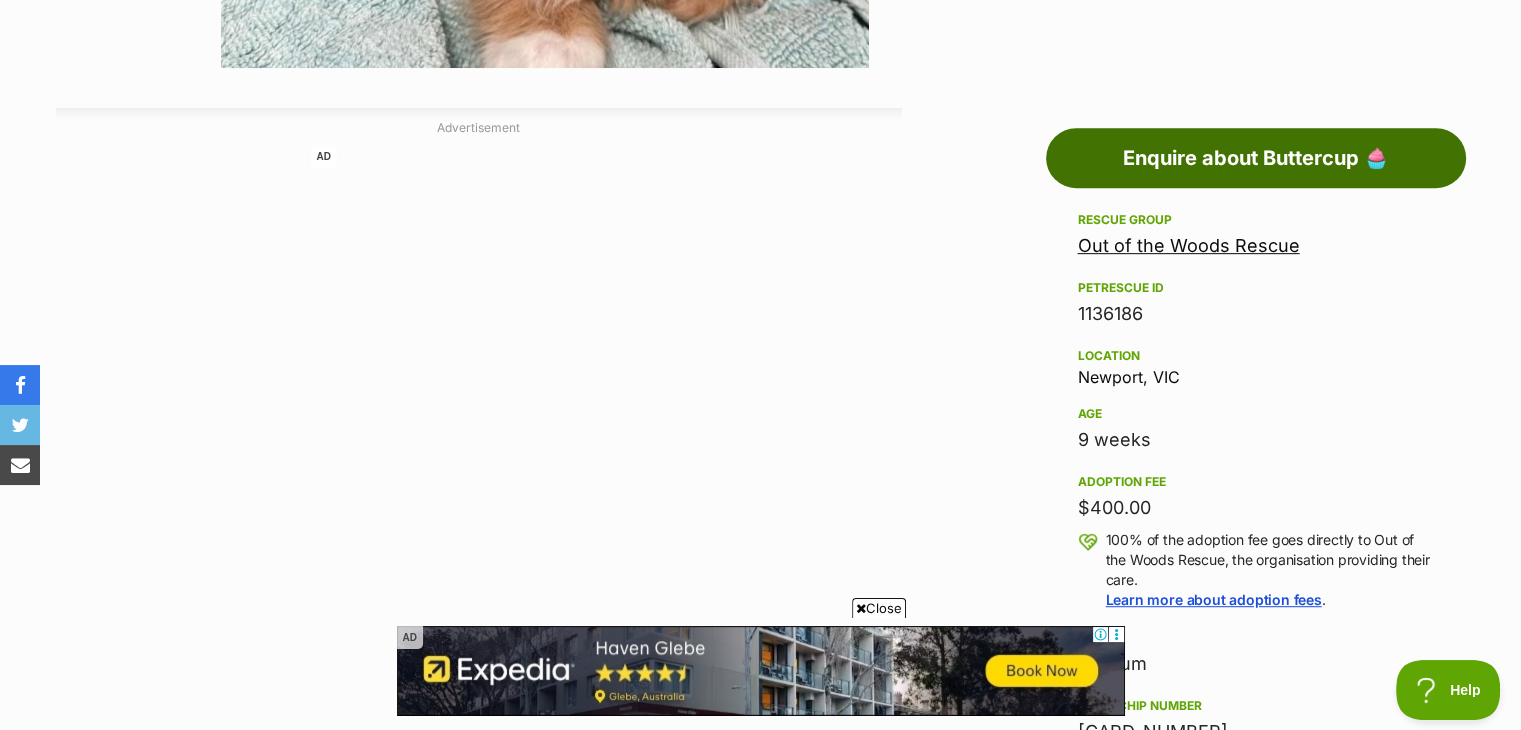 click on "Enquire about Buttercup 🧁" at bounding box center [1256, 158] 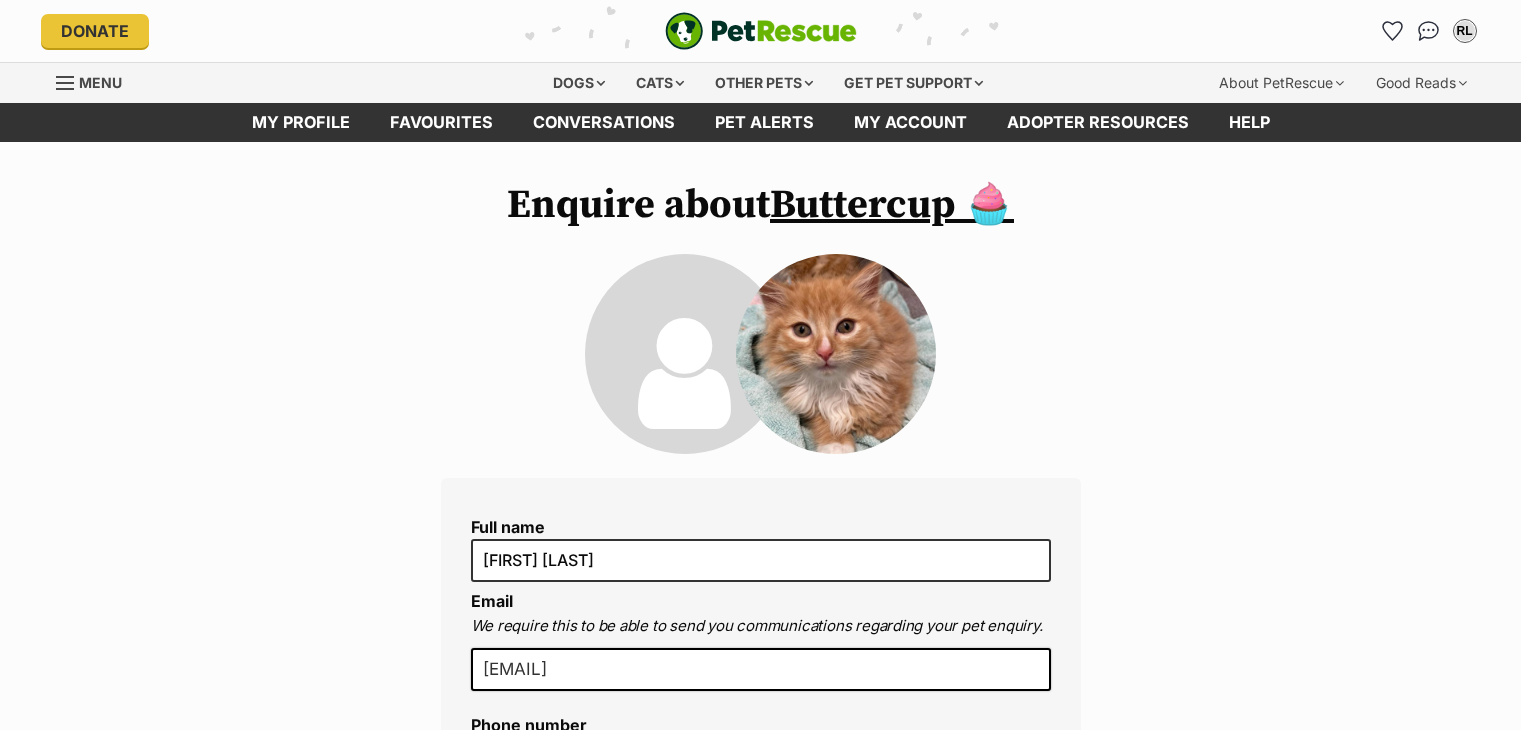 scroll, scrollTop: 0, scrollLeft: 0, axis: both 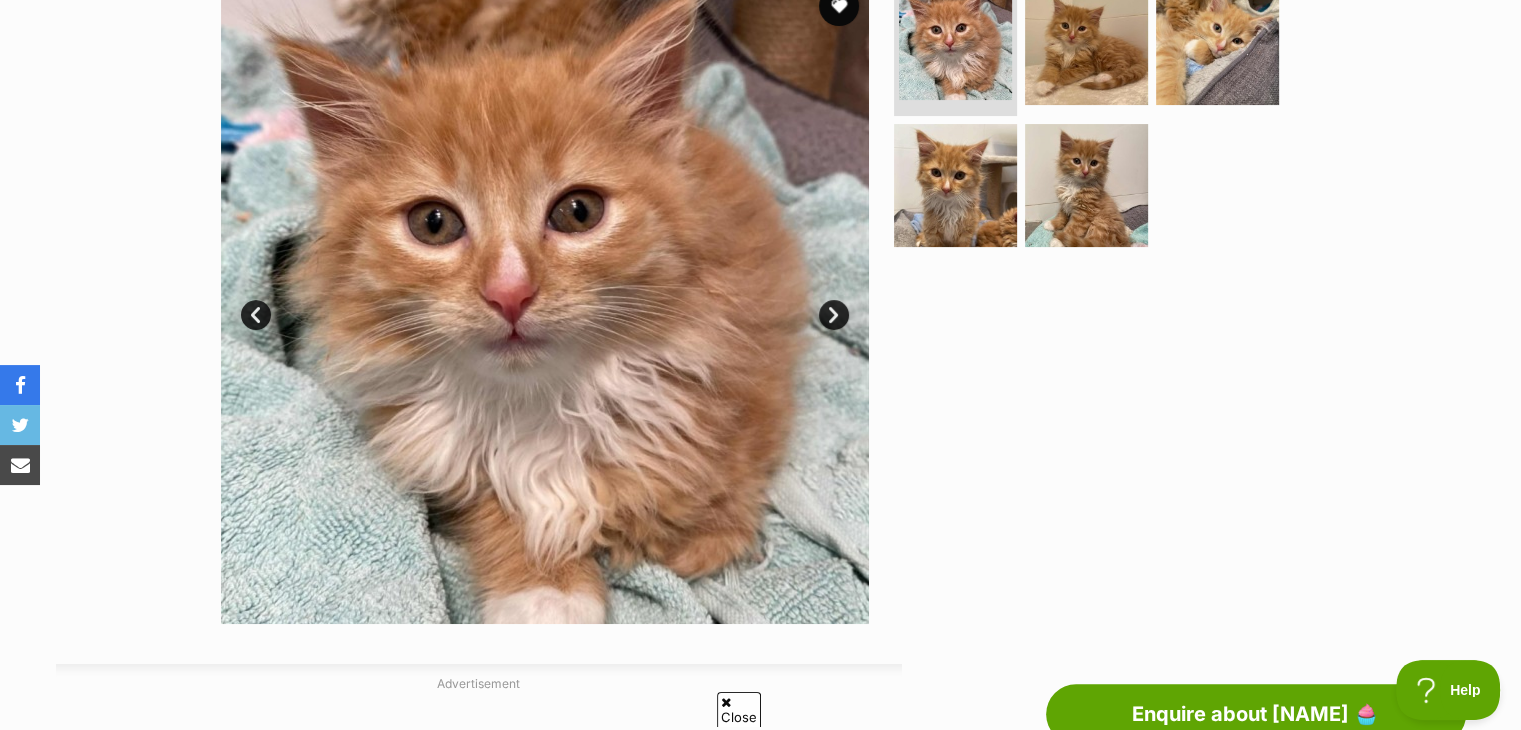 click on "Next" at bounding box center (834, 315) 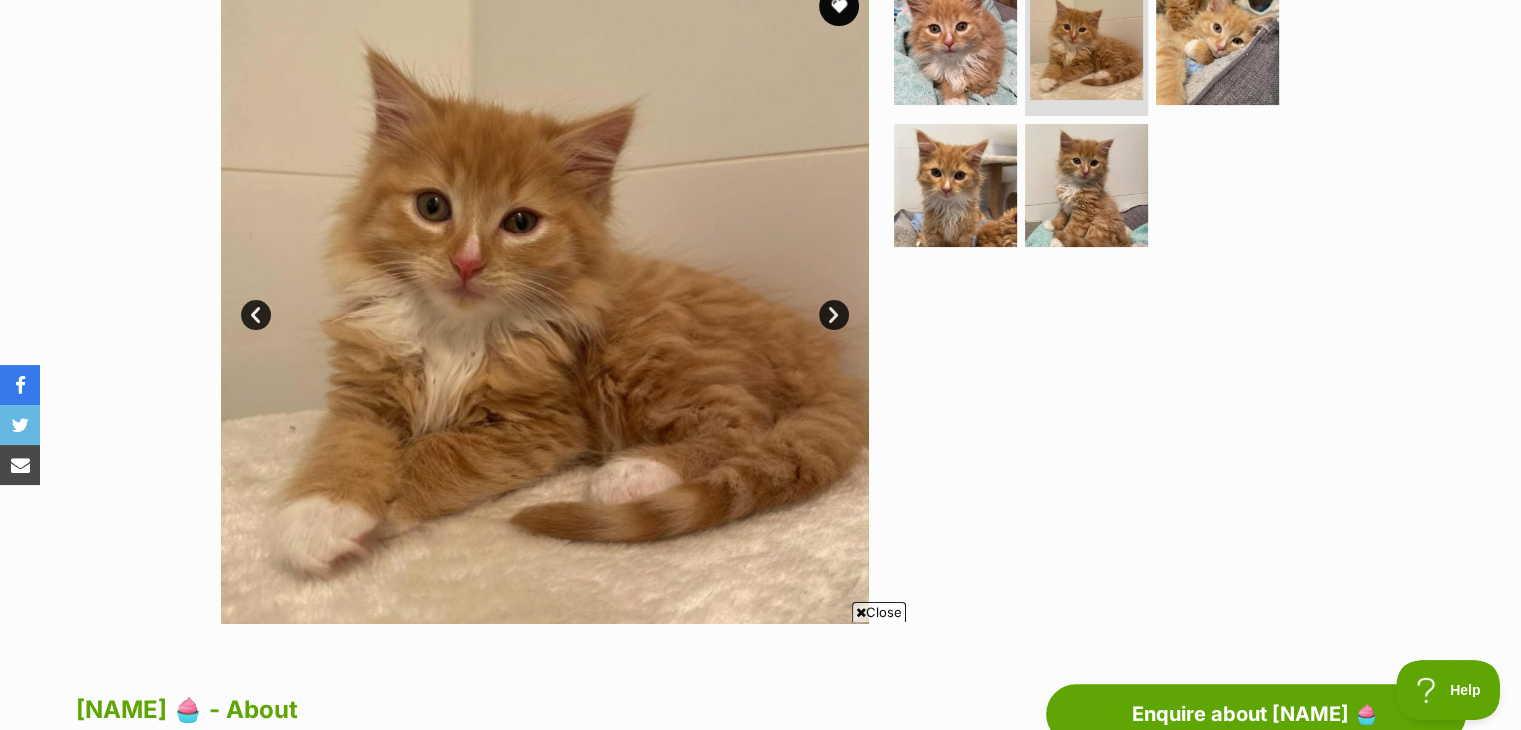 scroll, scrollTop: 0, scrollLeft: 0, axis: both 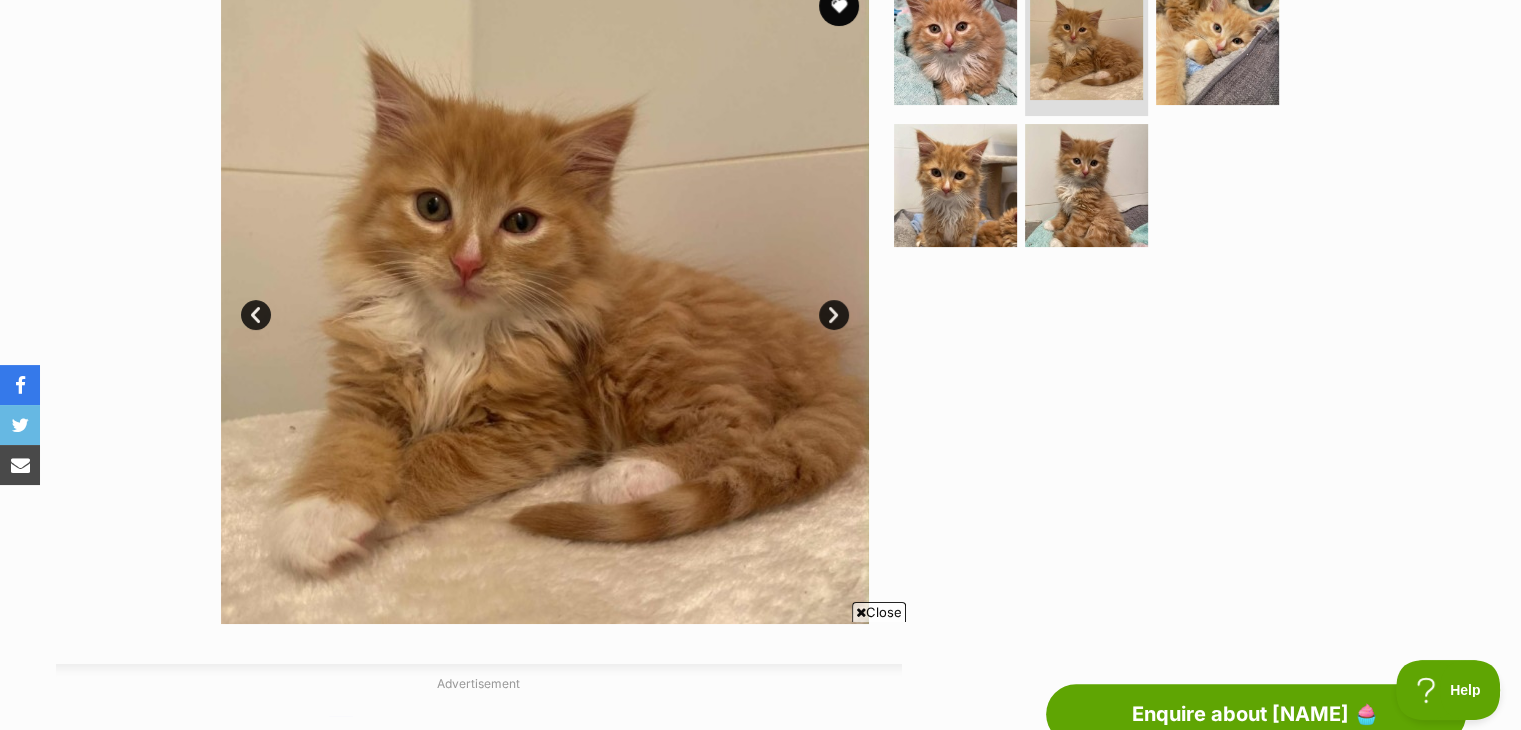 click on "Next" at bounding box center [834, 315] 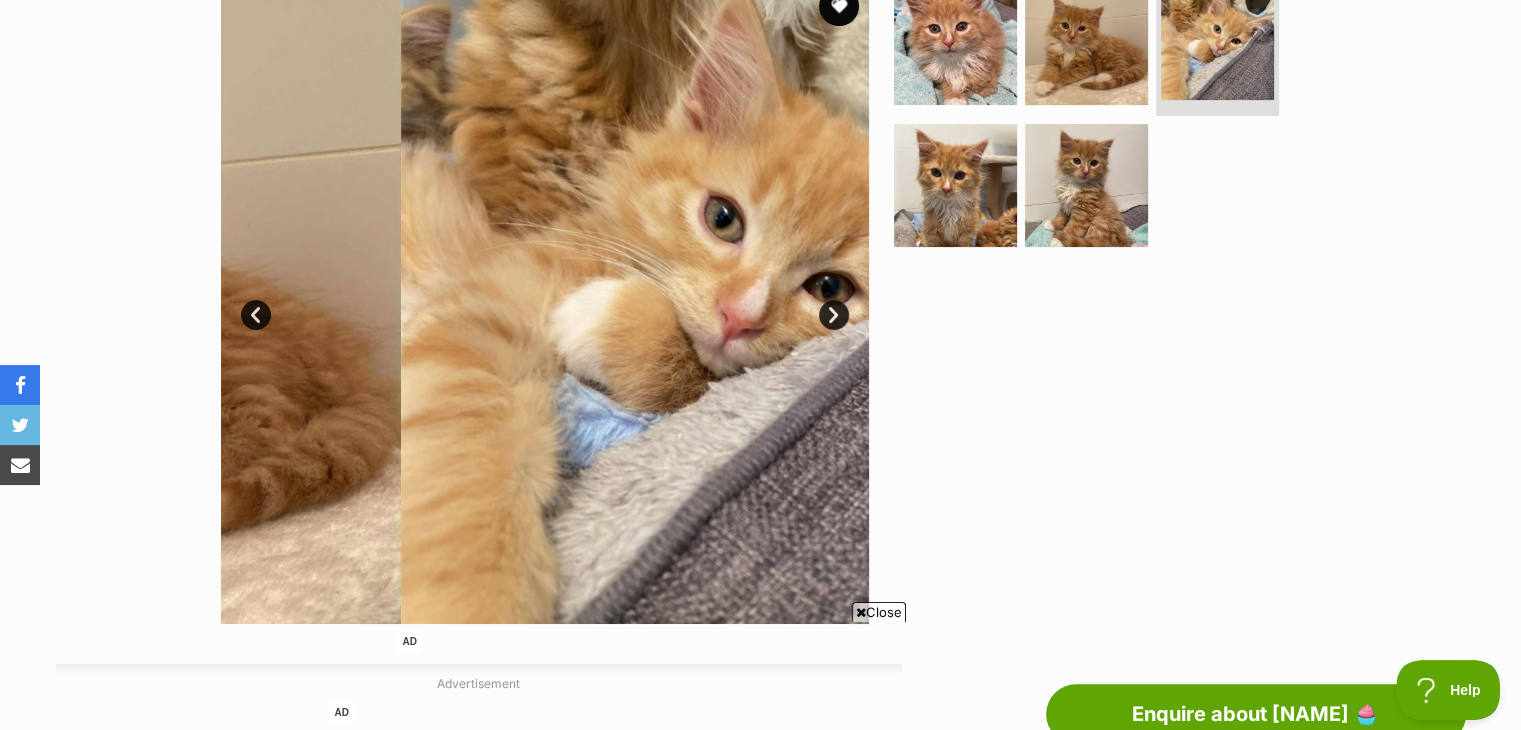 scroll, scrollTop: 0, scrollLeft: 0, axis: both 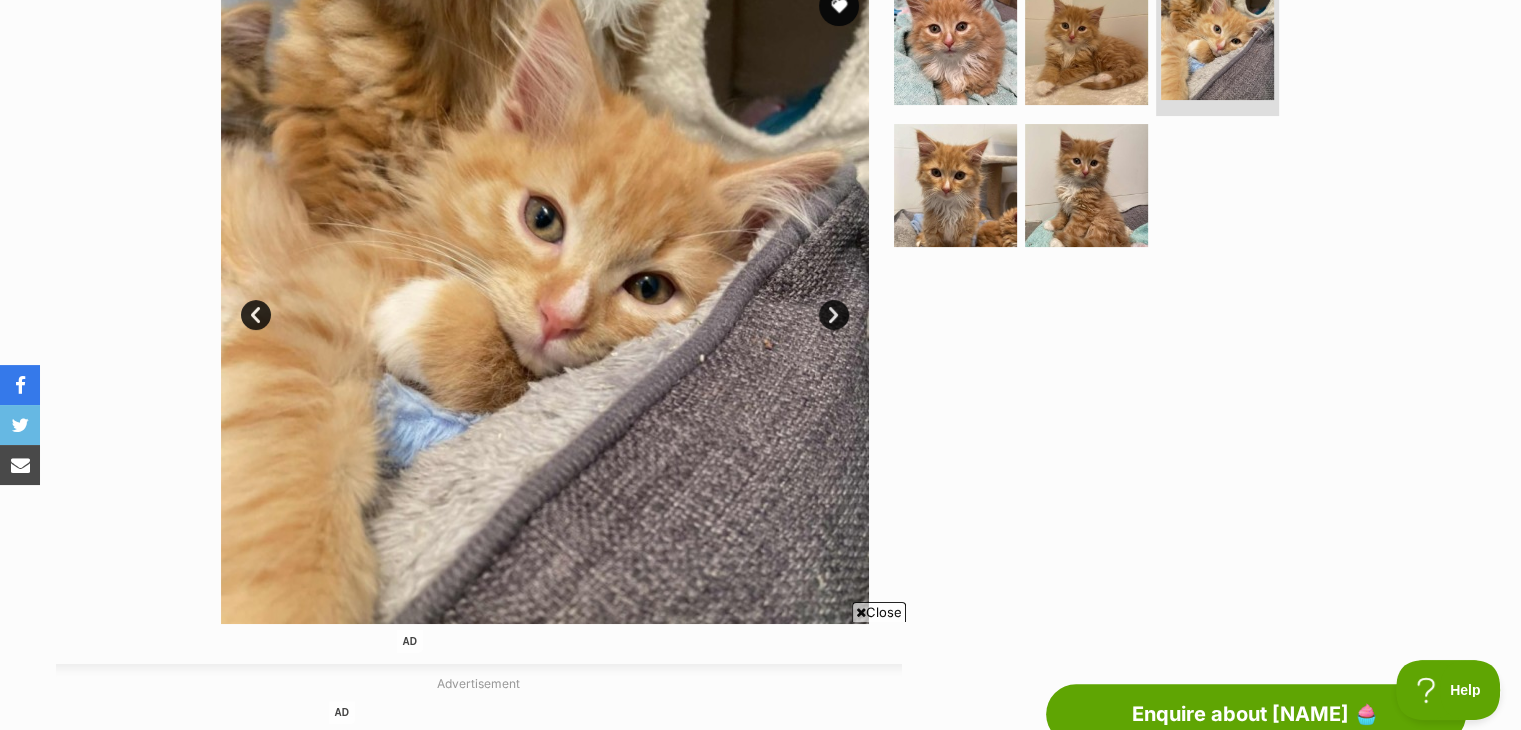 click on "Next" at bounding box center (834, 315) 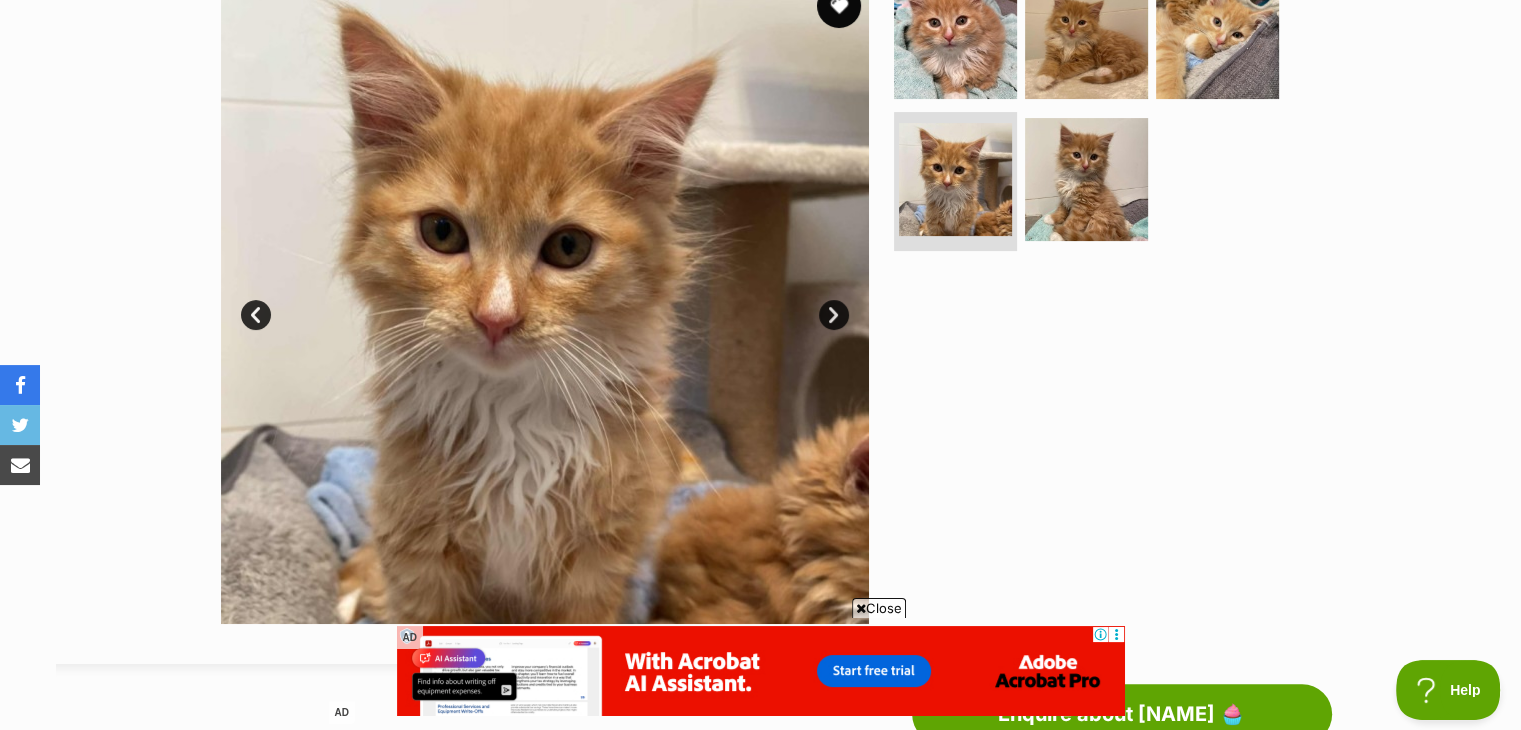 scroll, scrollTop: 0, scrollLeft: 0, axis: both 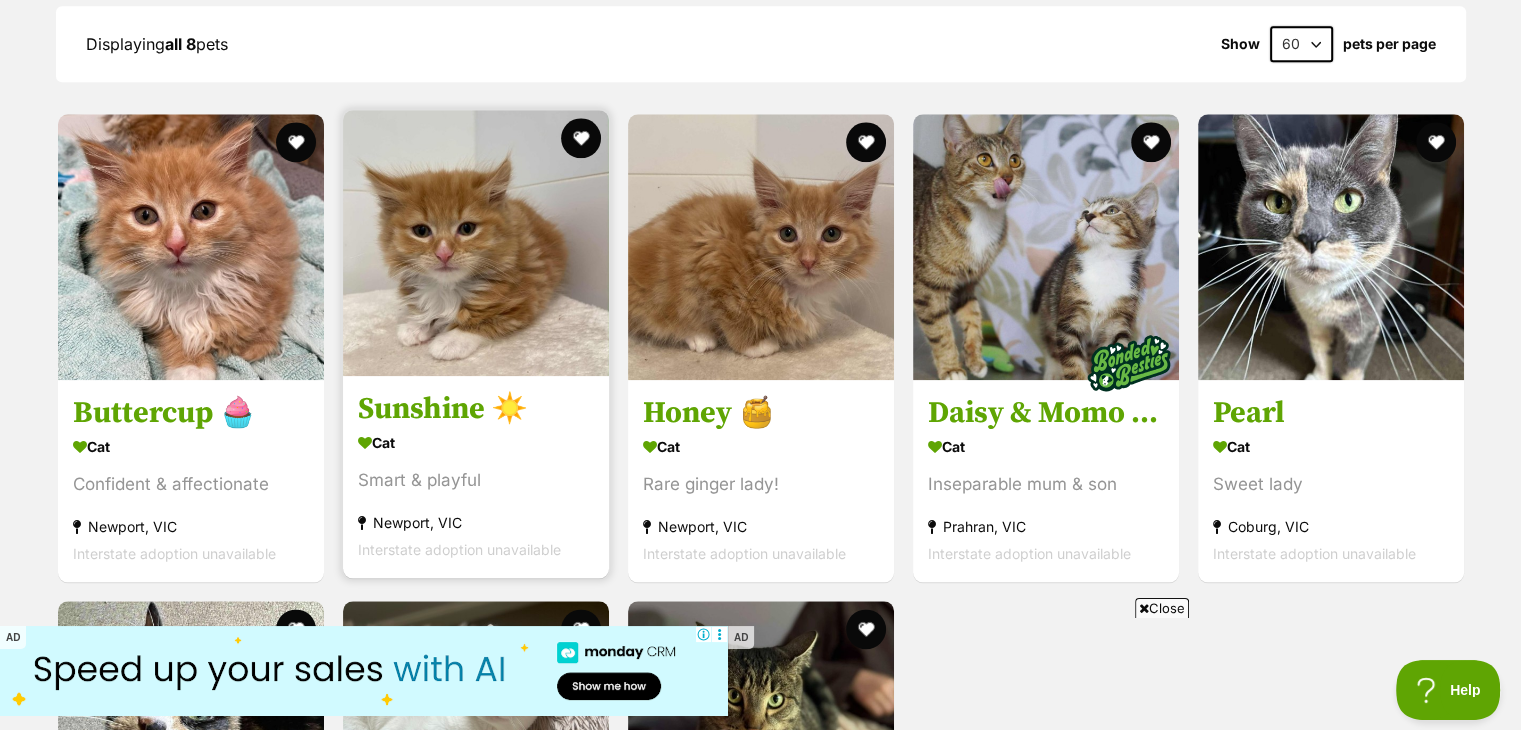 click at bounding box center (476, 243) 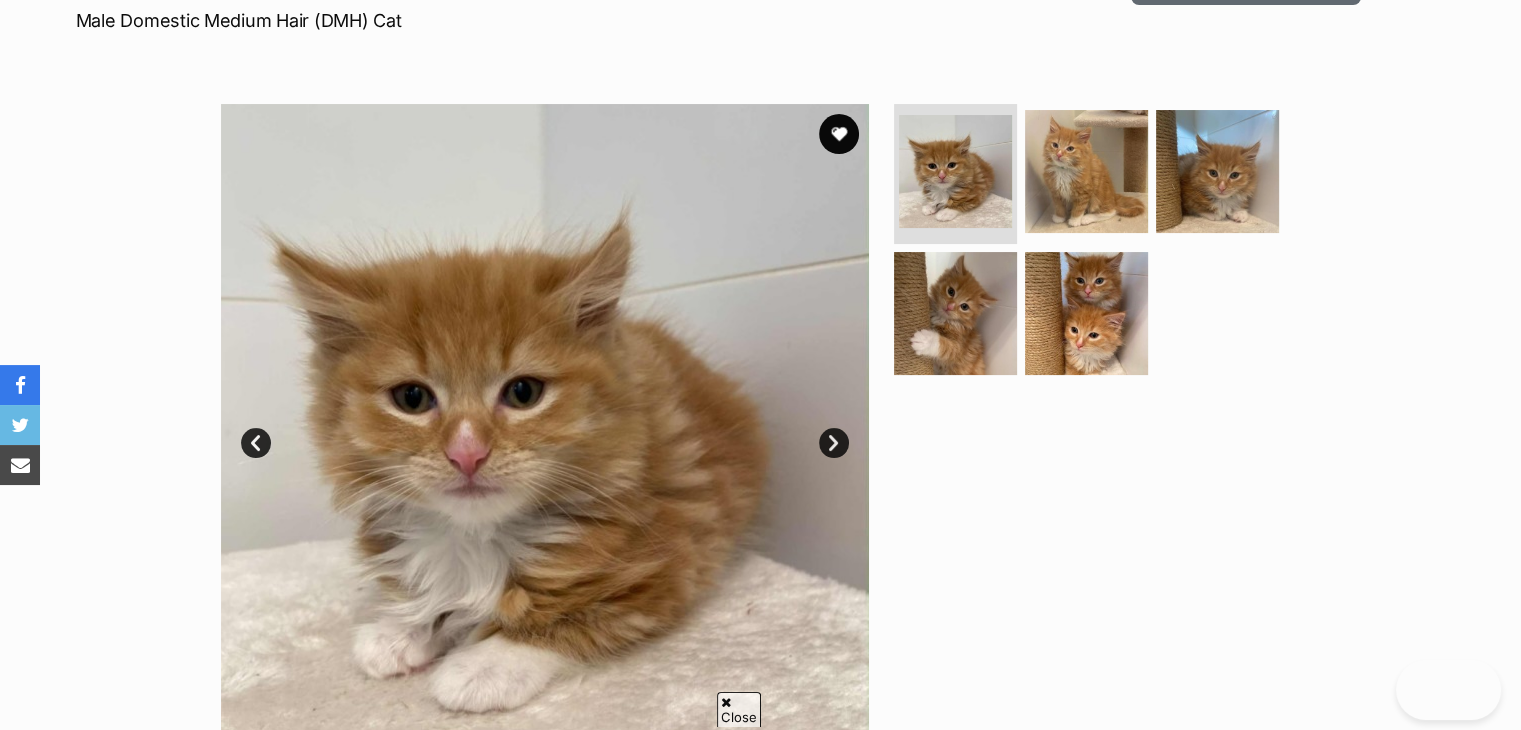 scroll, scrollTop: 312, scrollLeft: 0, axis: vertical 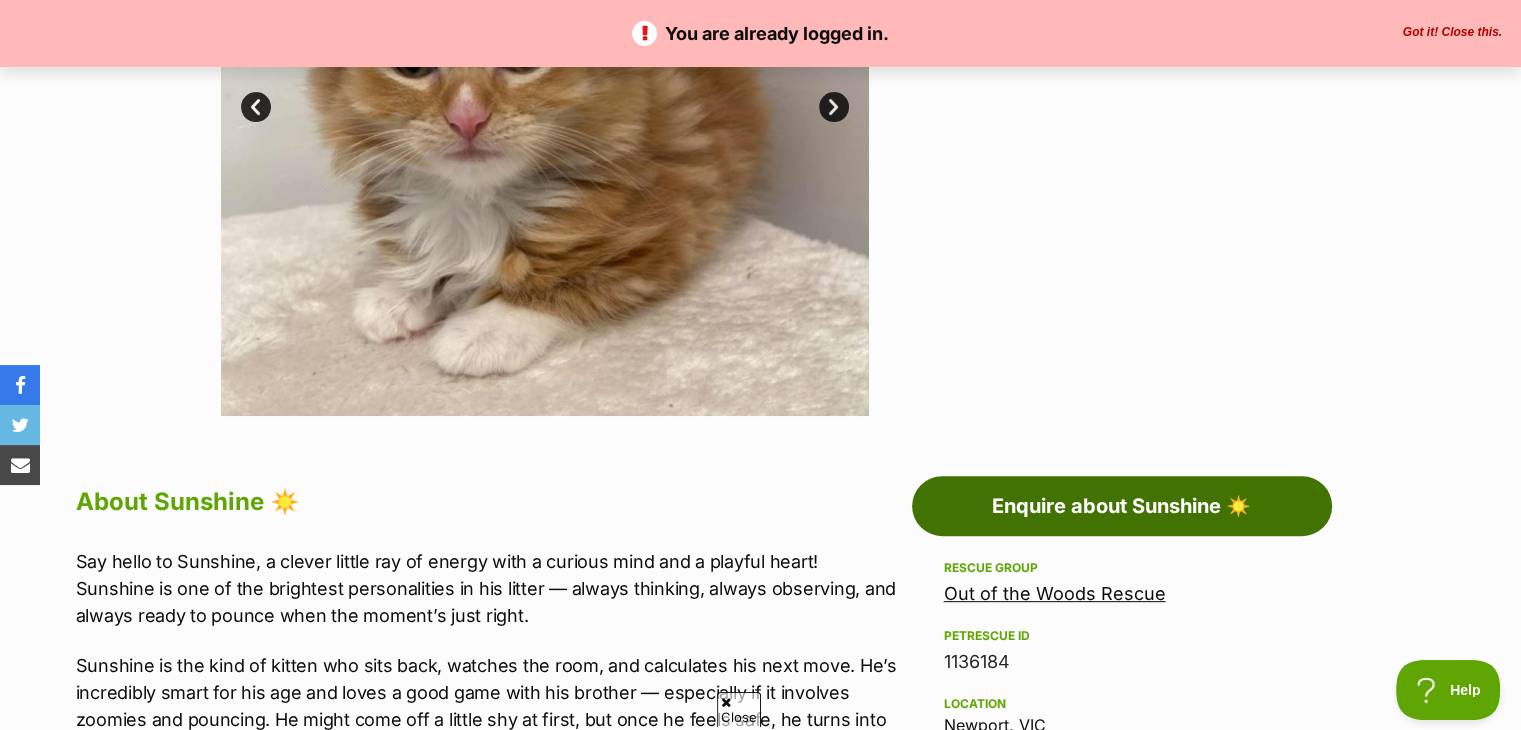 click on "Enquire about Sunshine ☀️" at bounding box center (1122, 506) 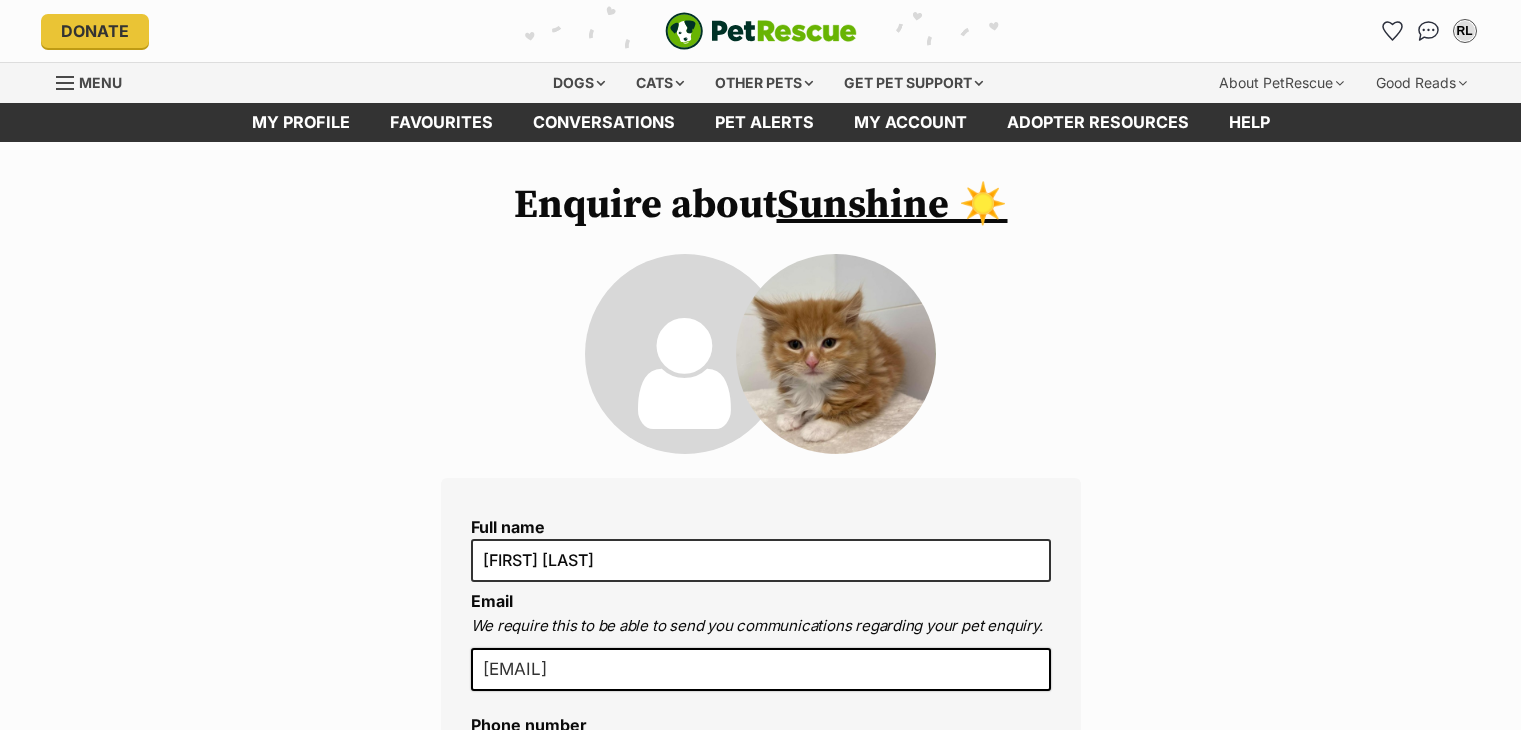 scroll, scrollTop: 0, scrollLeft: 0, axis: both 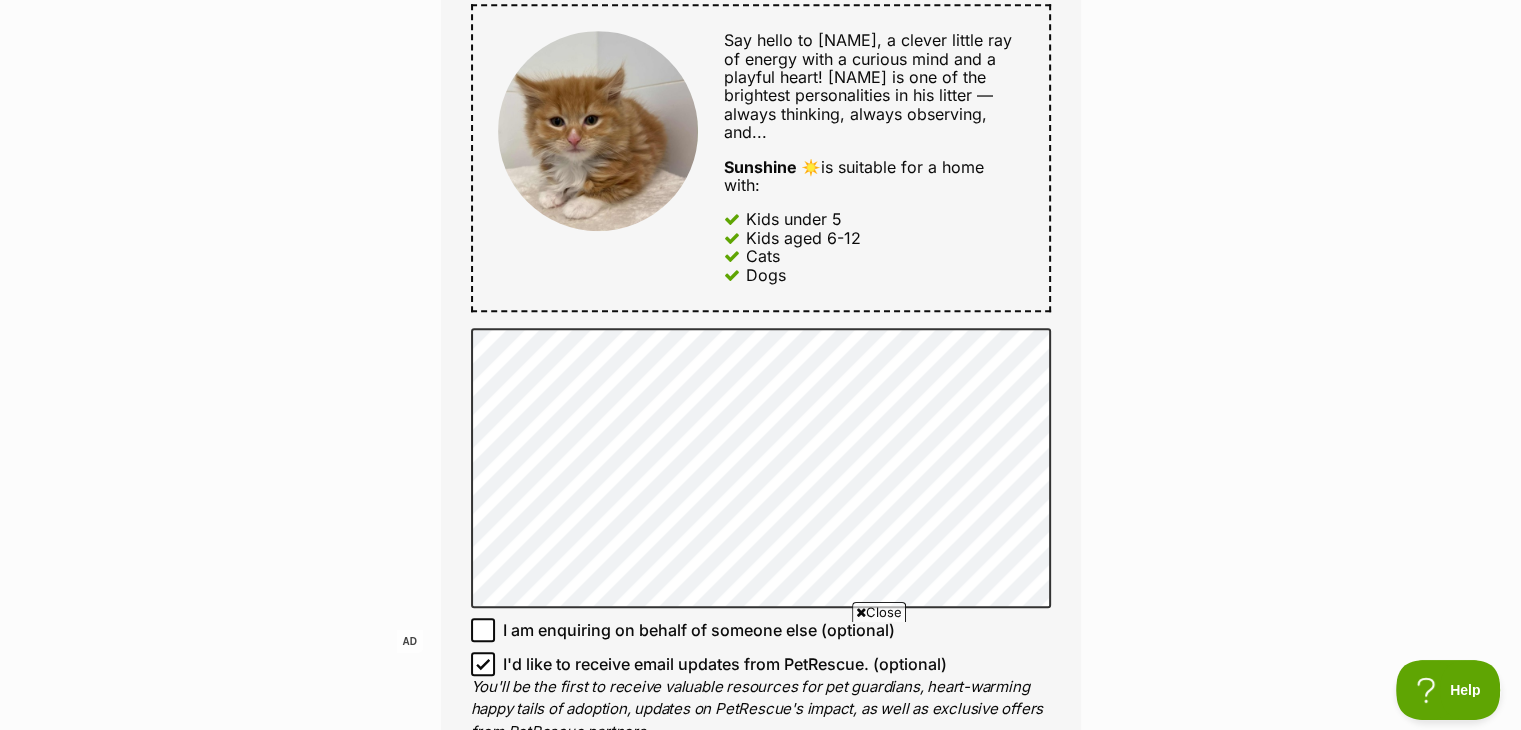 click on "Say hello to Sunshine, a clever little ray of energy with a curious mind and a playful heart! Sunshine is one of the brightest personalities in his litter — always thinking, always observing, and...
Sunshine ☀️  is suitable for a home with:
Kids under 5
Kids aged 6-12
Cats
Dogs" at bounding box center (860, 157) 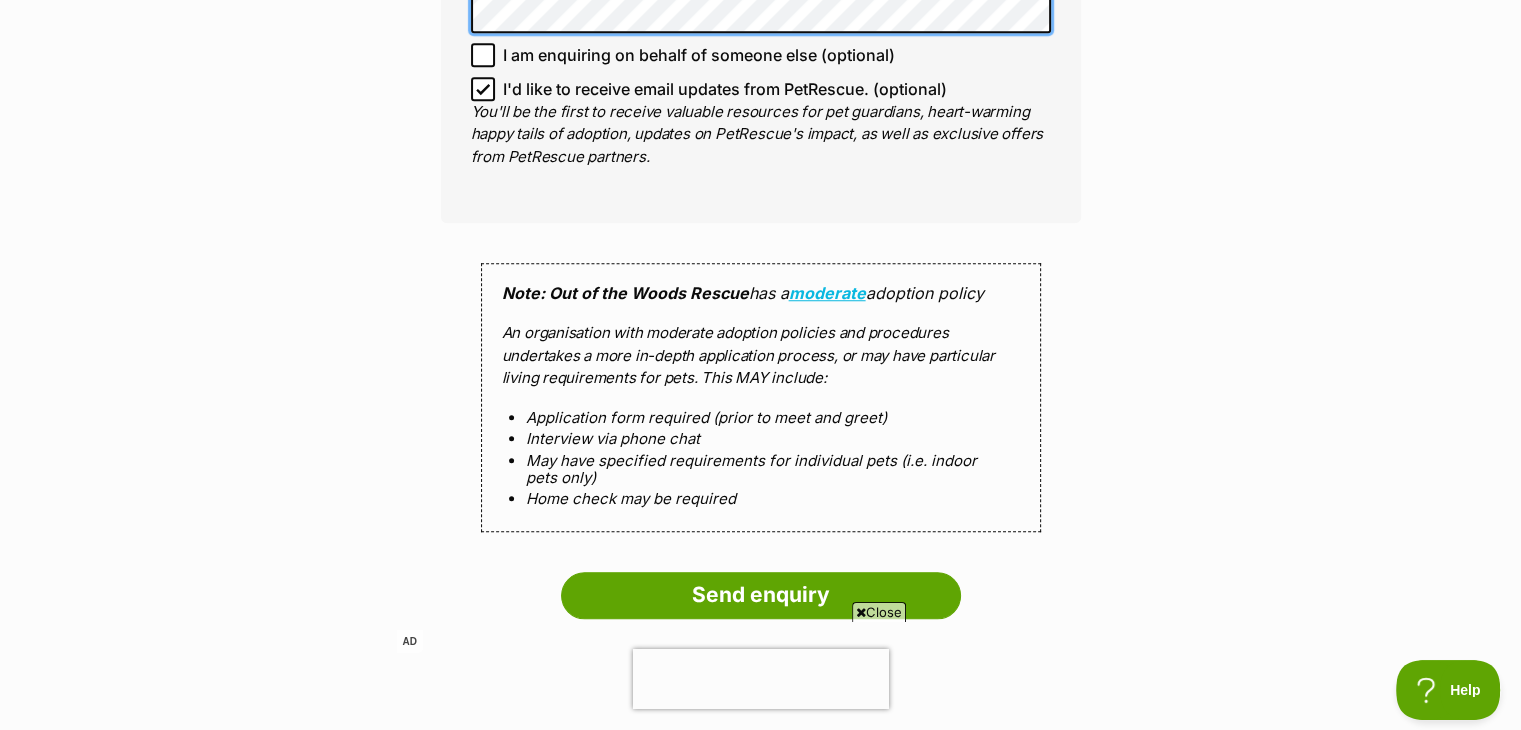 scroll, scrollTop: 1580, scrollLeft: 0, axis: vertical 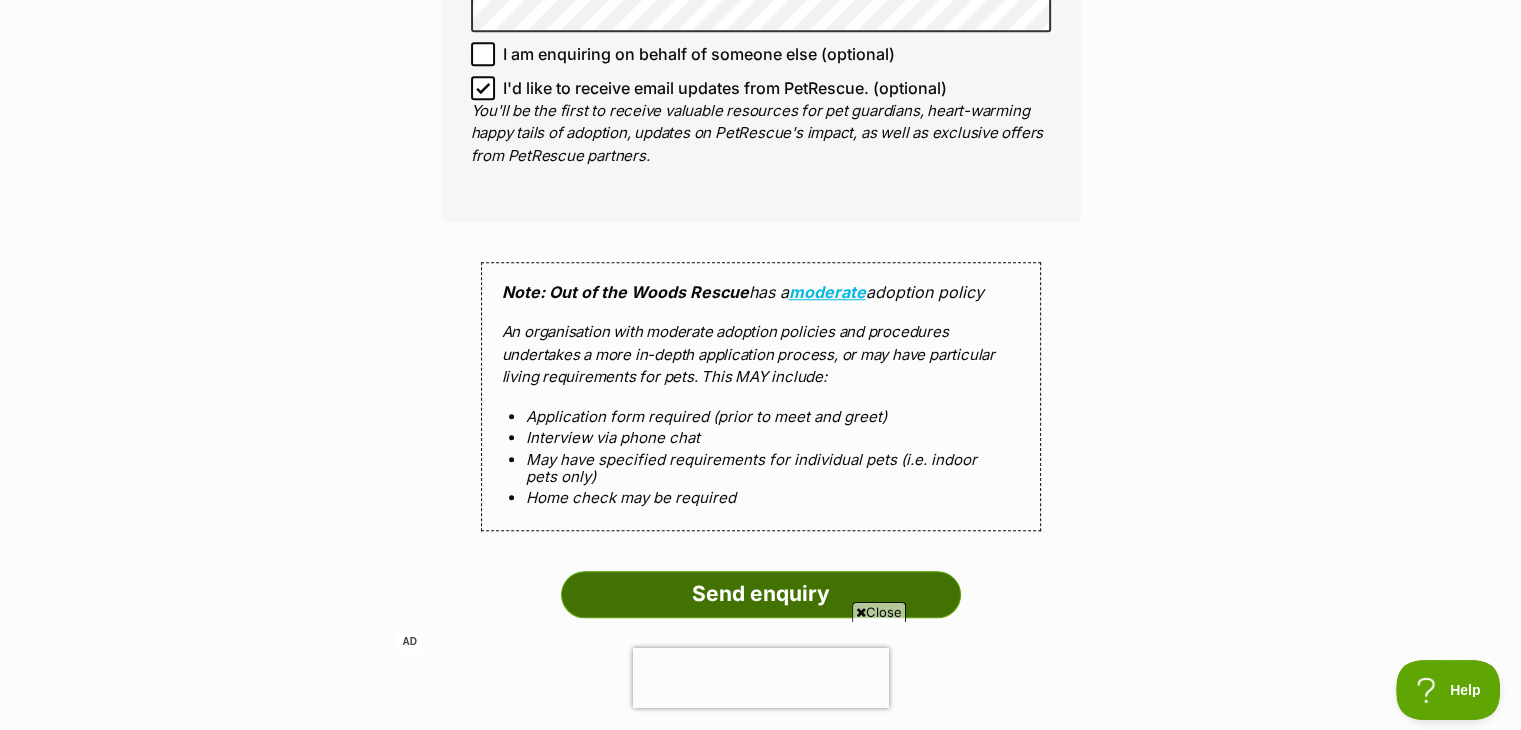 click on "Send enquiry" at bounding box center [761, 594] 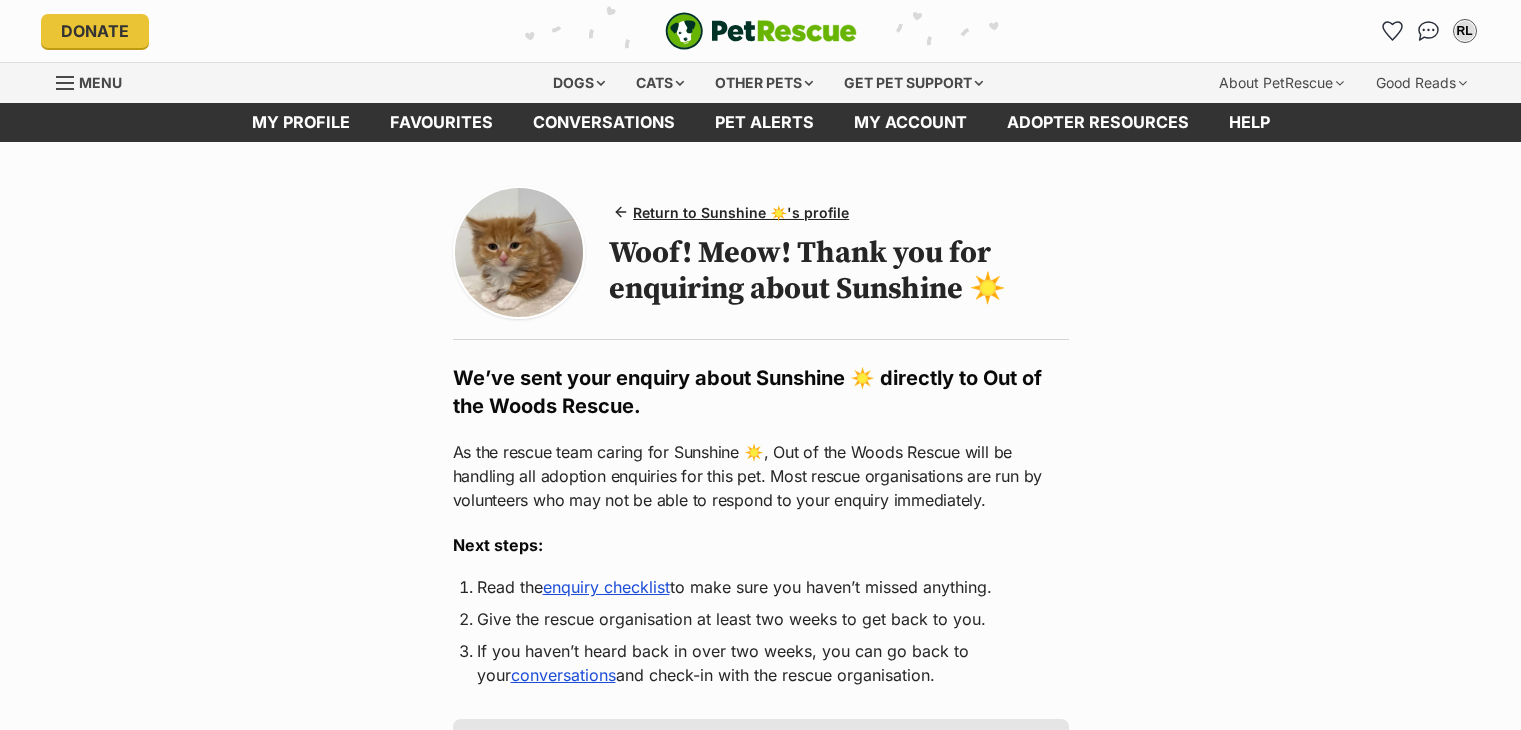 scroll, scrollTop: 0, scrollLeft: 0, axis: both 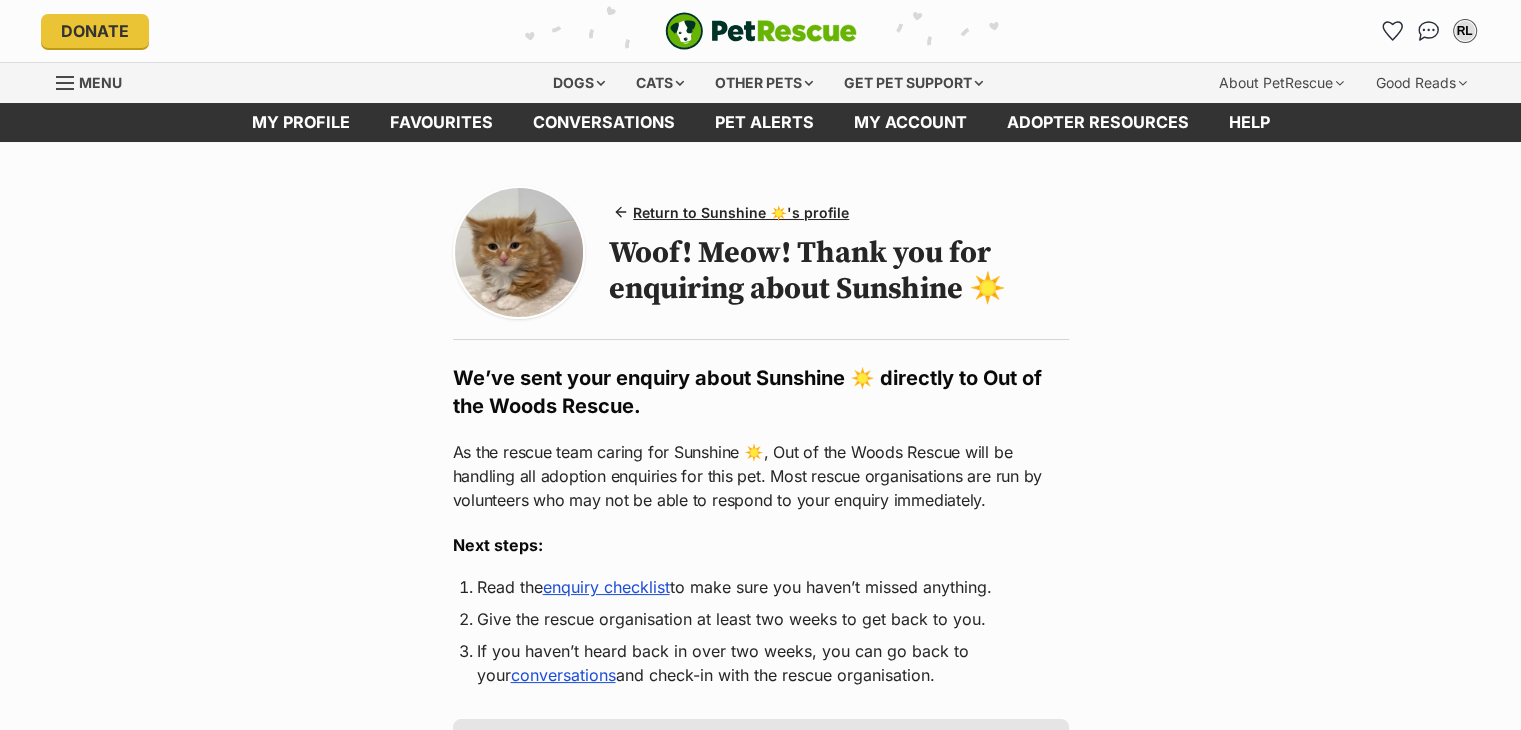 click on "My account" at bounding box center [910, 122] 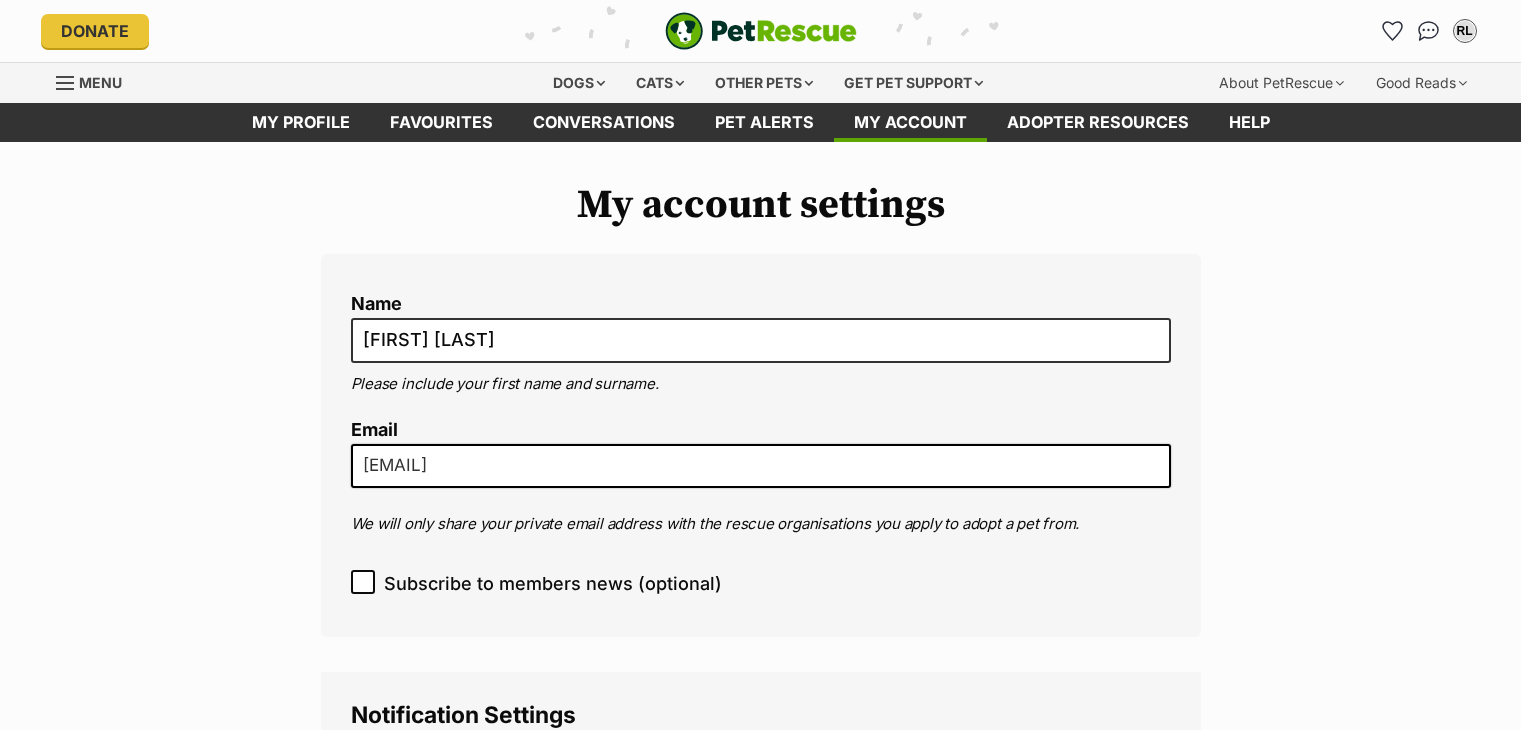 scroll, scrollTop: 0, scrollLeft: 0, axis: both 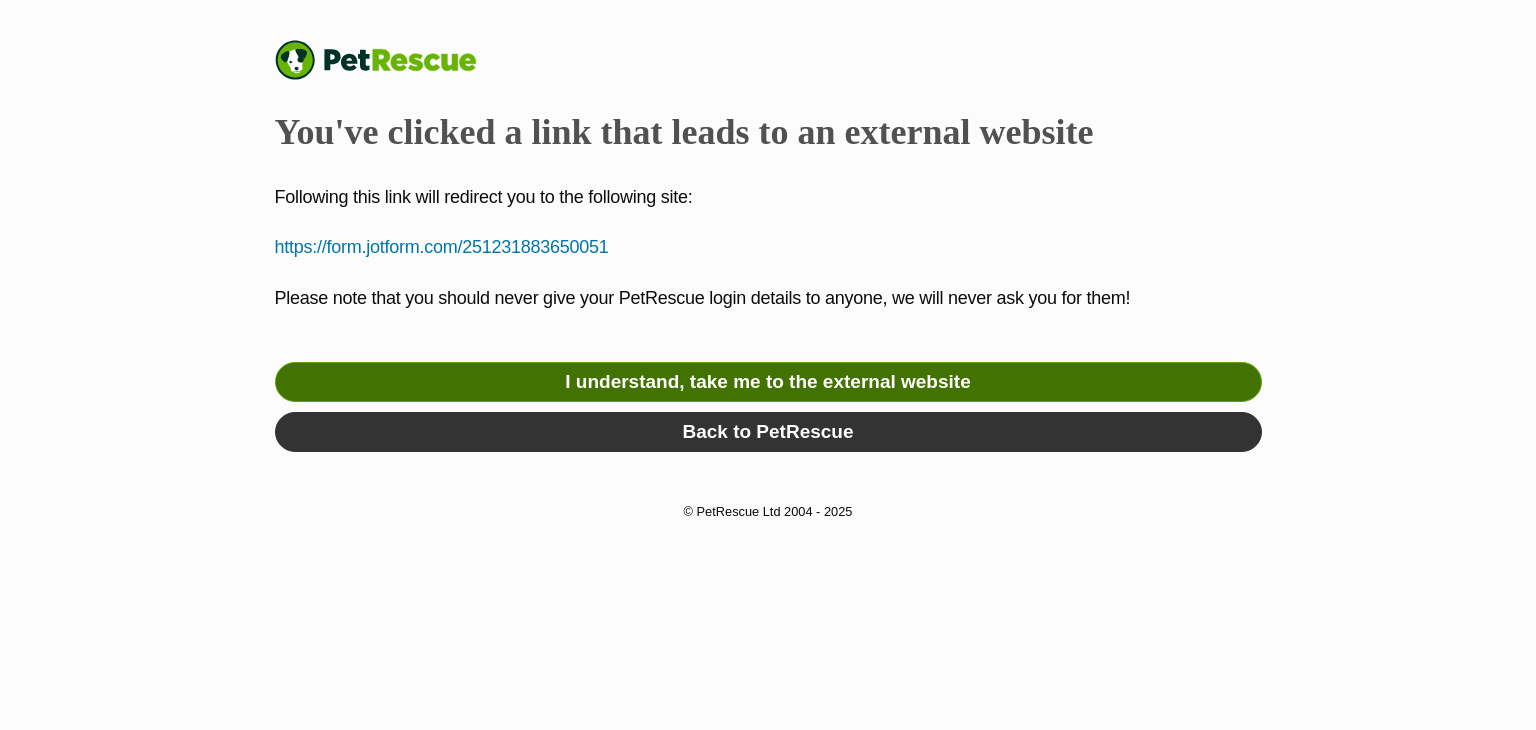 click on "I understand, take me to the external website" at bounding box center [768, 382] 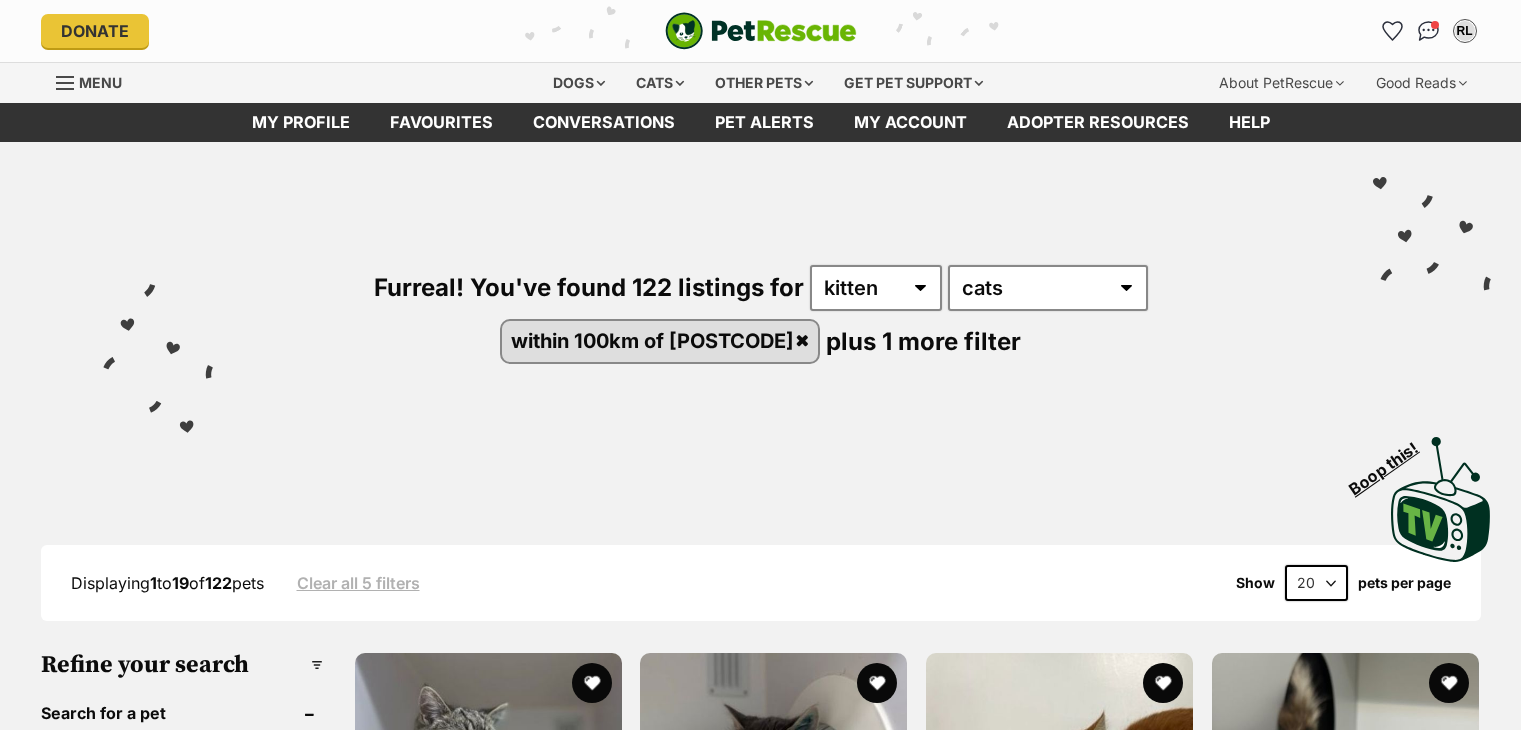 scroll, scrollTop: 0, scrollLeft: 0, axis: both 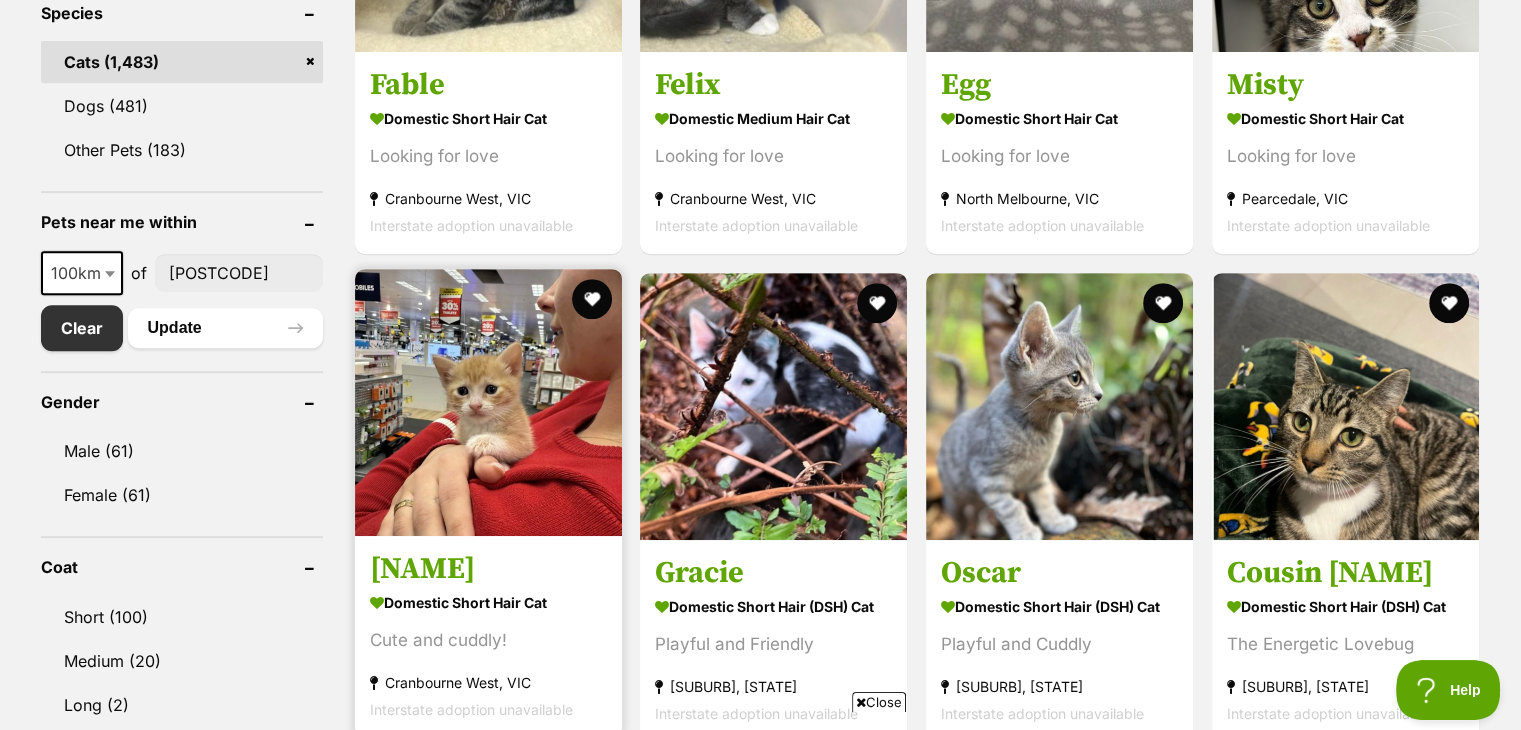 click at bounding box center [488, 402] 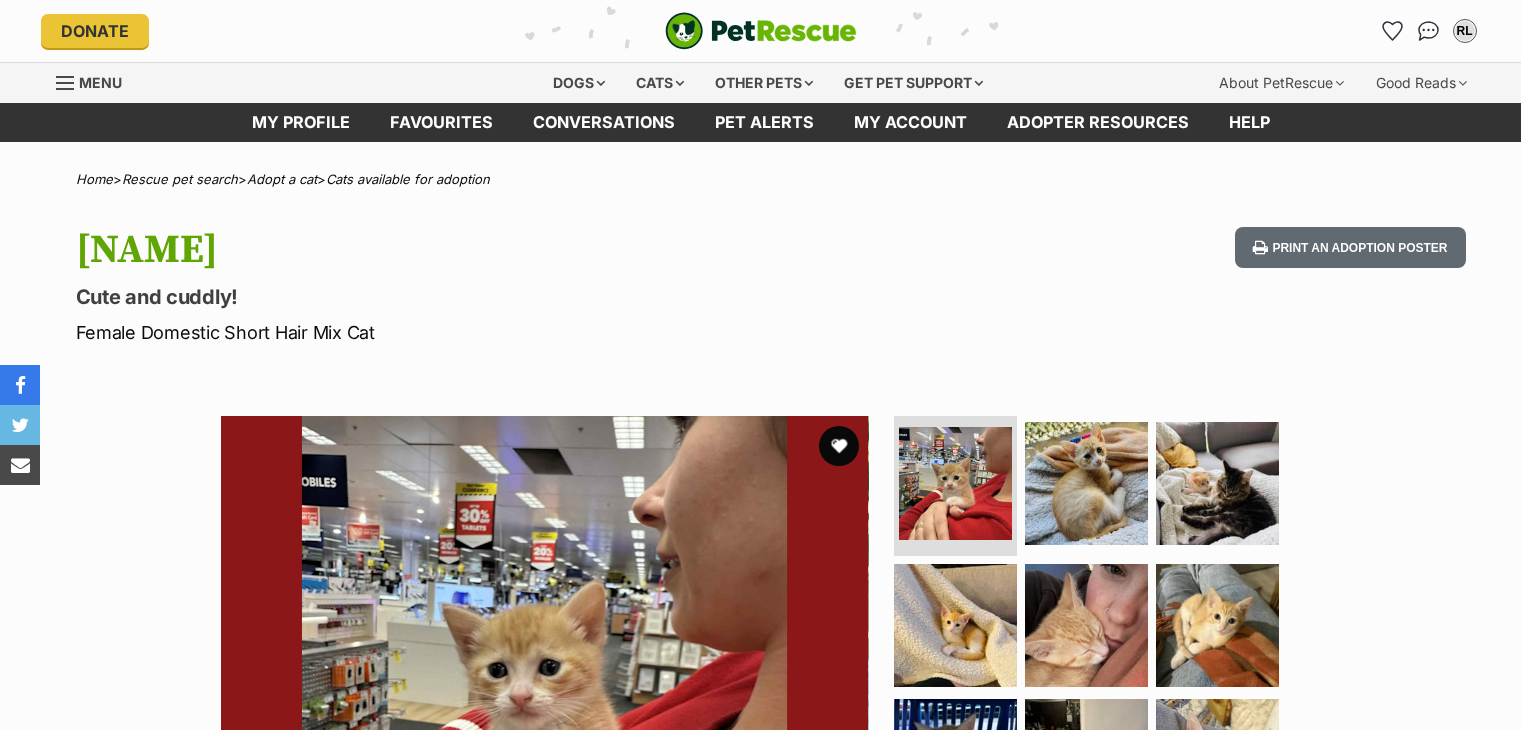 scroll, scrollTop: 0, scrollLeft: 0, axis: both 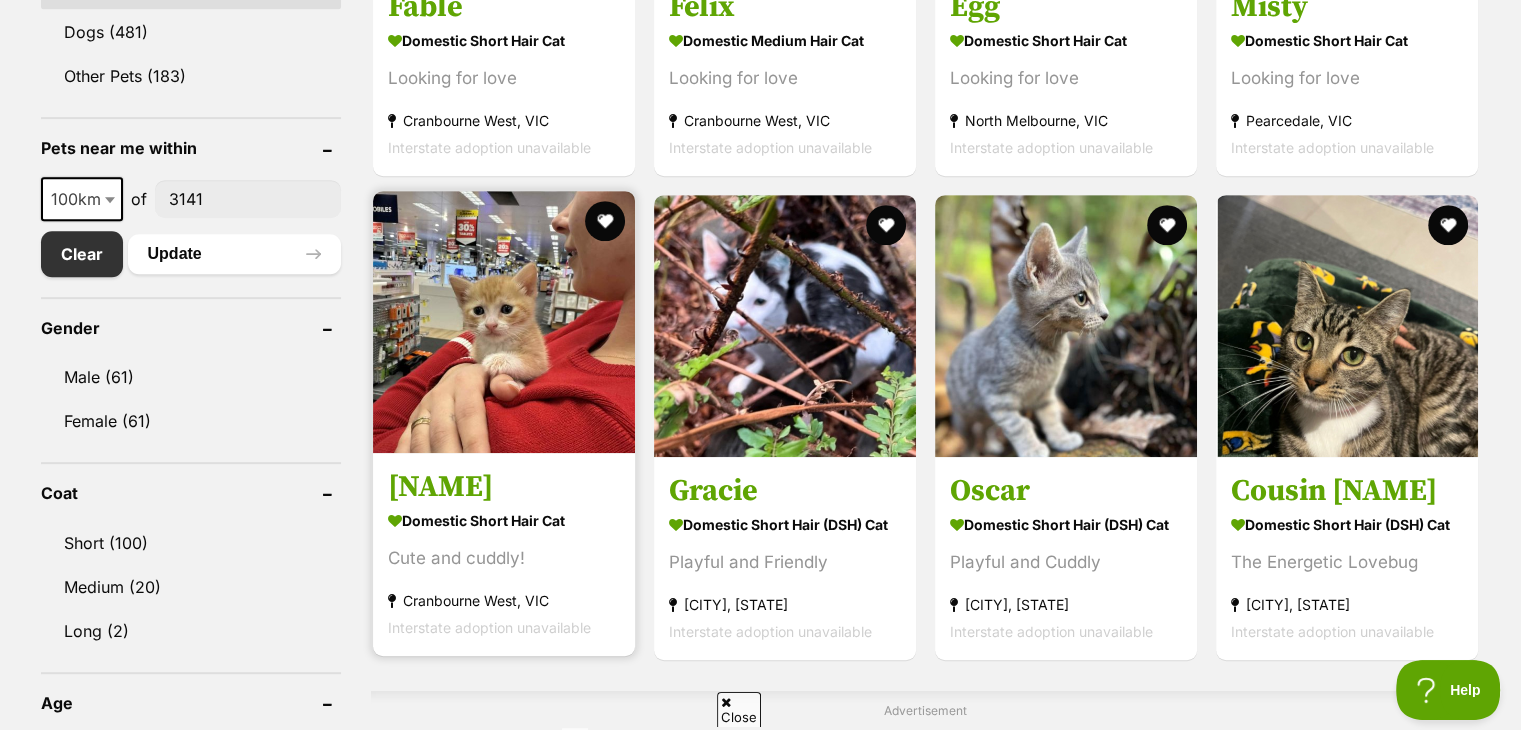 click at bounding box center (504, 322) 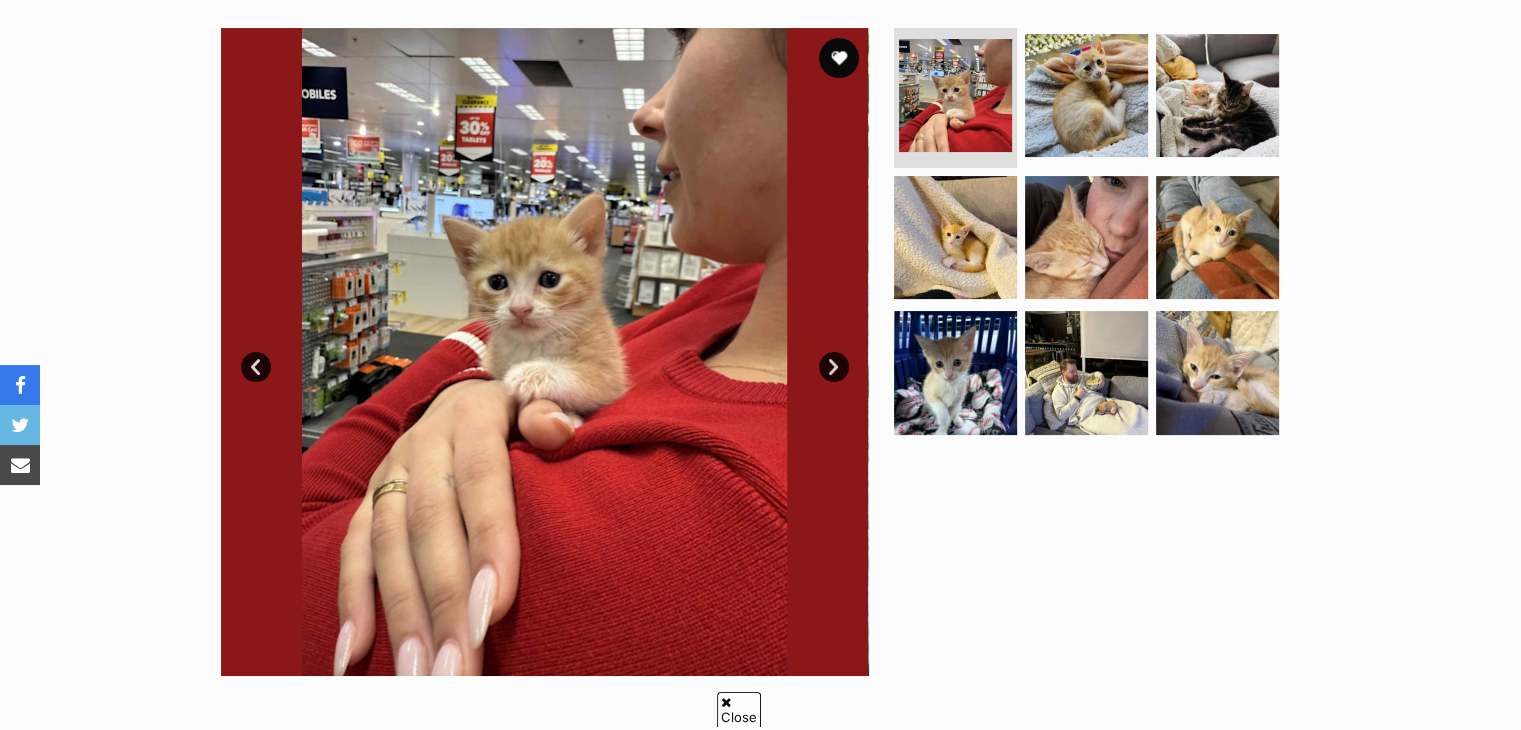 scroll, scrollTop: 390, scrollLeft: 0, axis: vertical 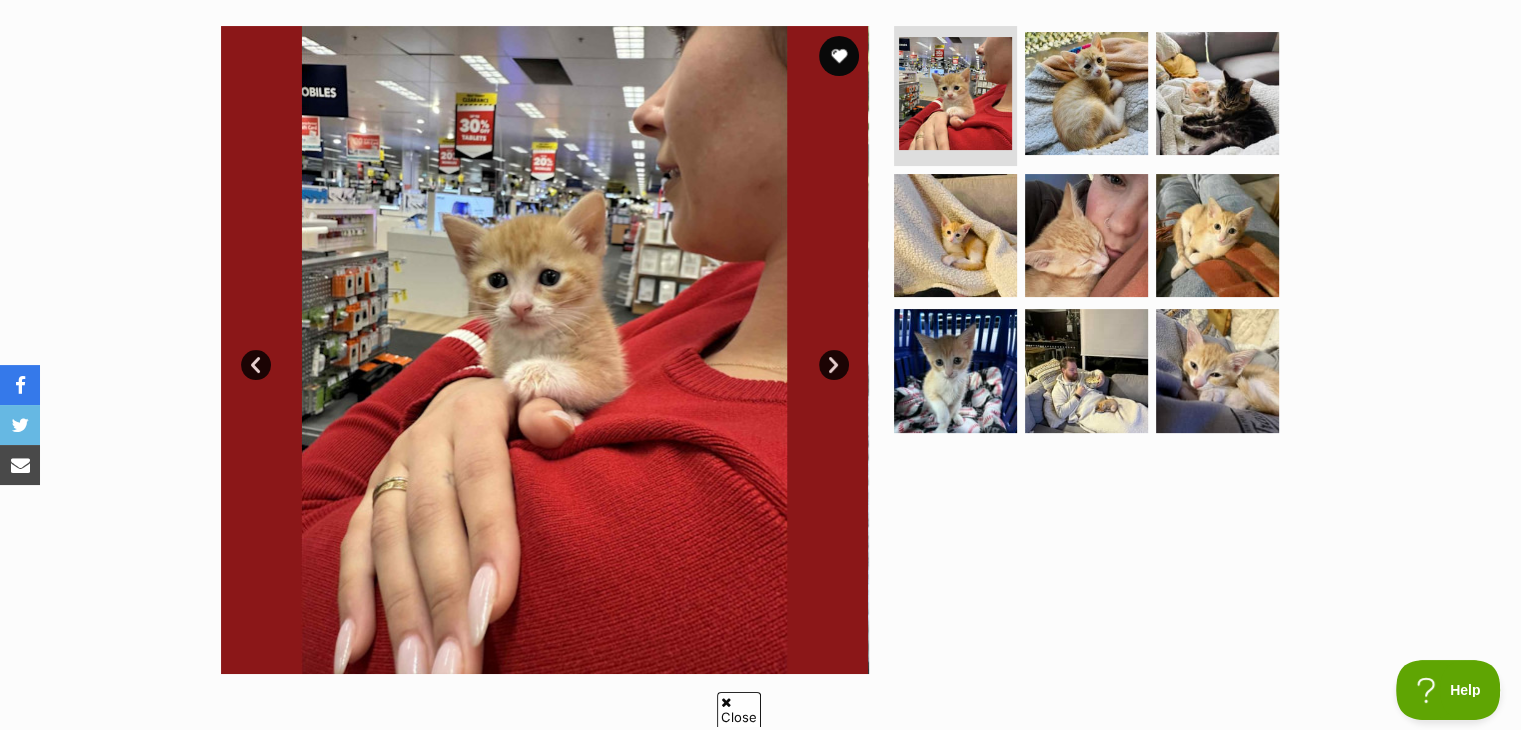 click on "Next" at bounding box center (834, 365) 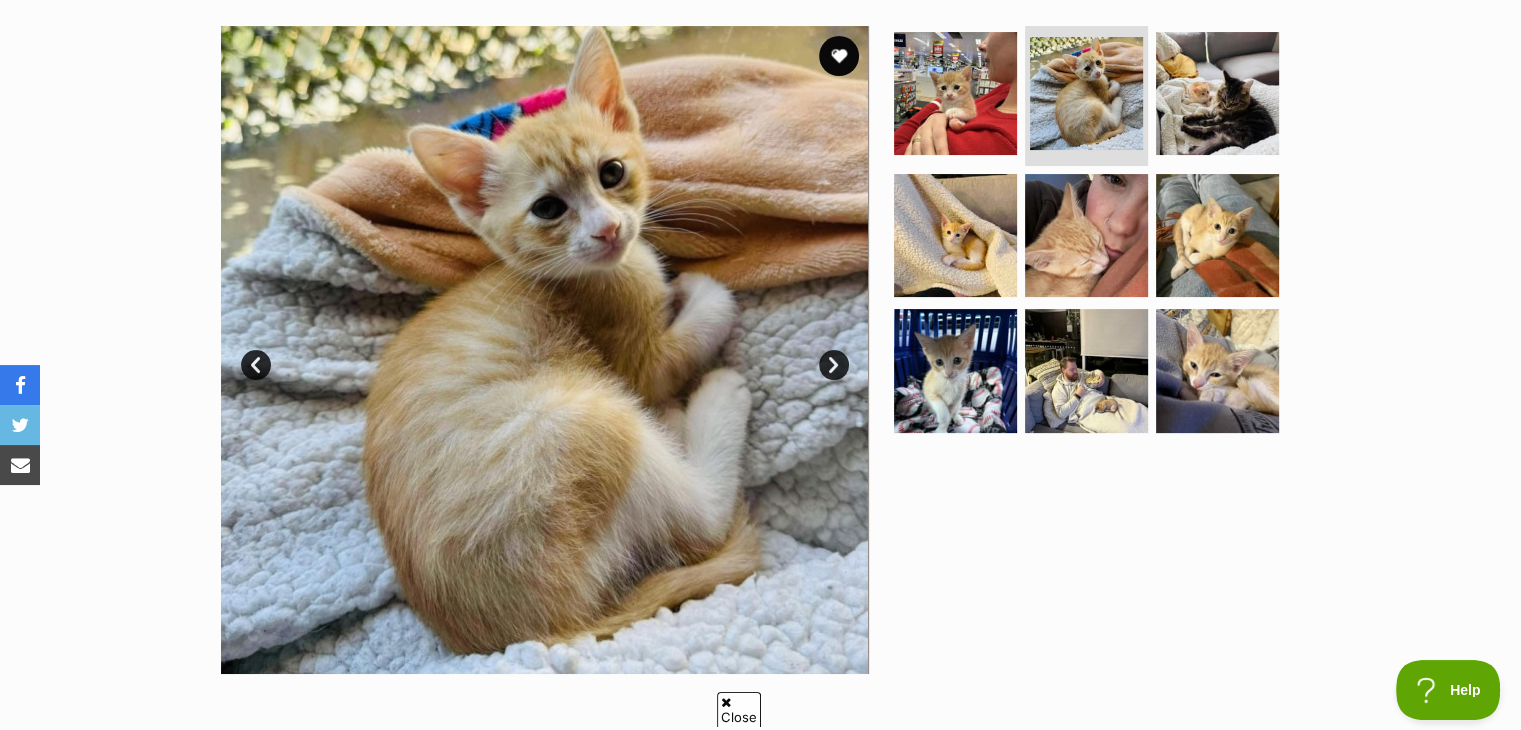 click on "Next" at bounding box center [834, 365] 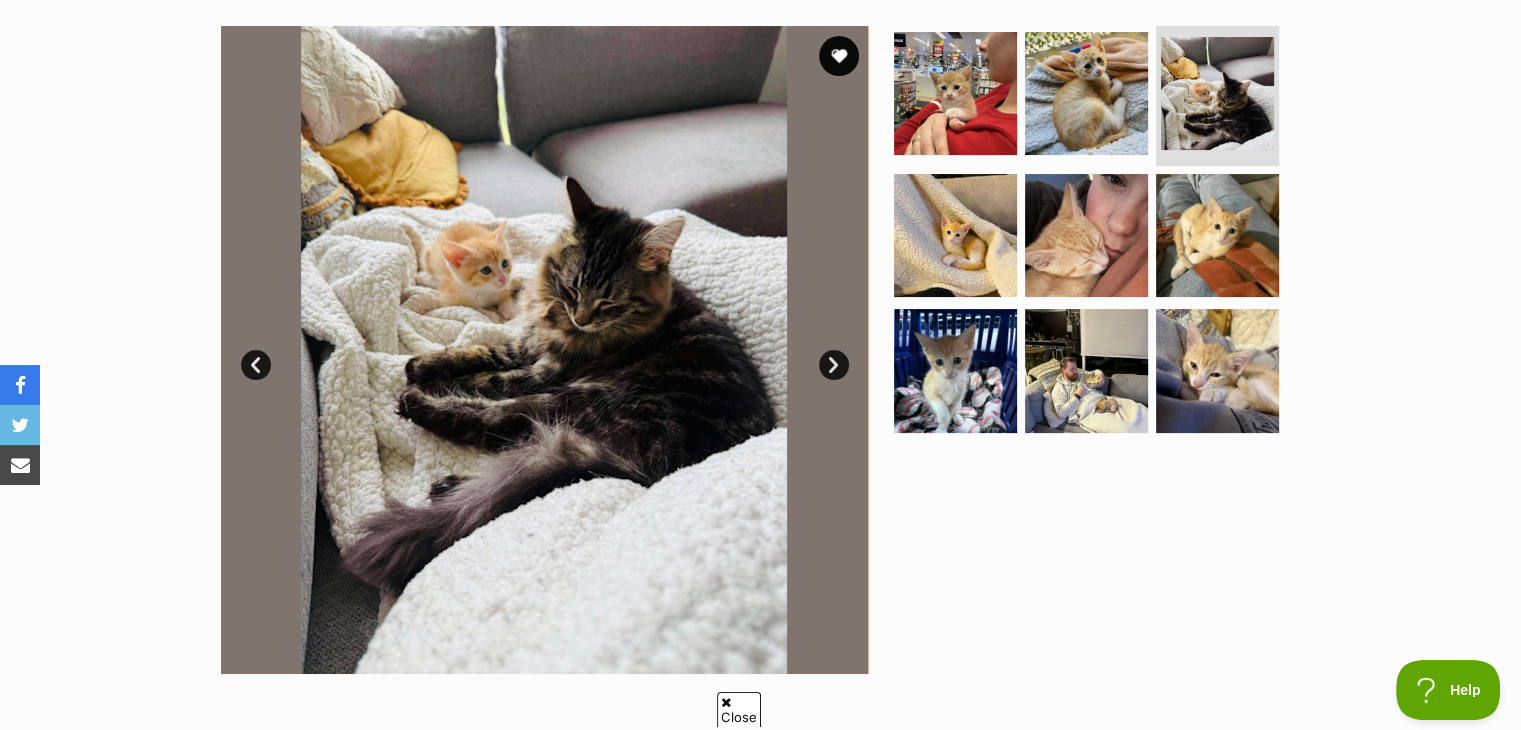 click on "Next" at bounding box center [834, 365] 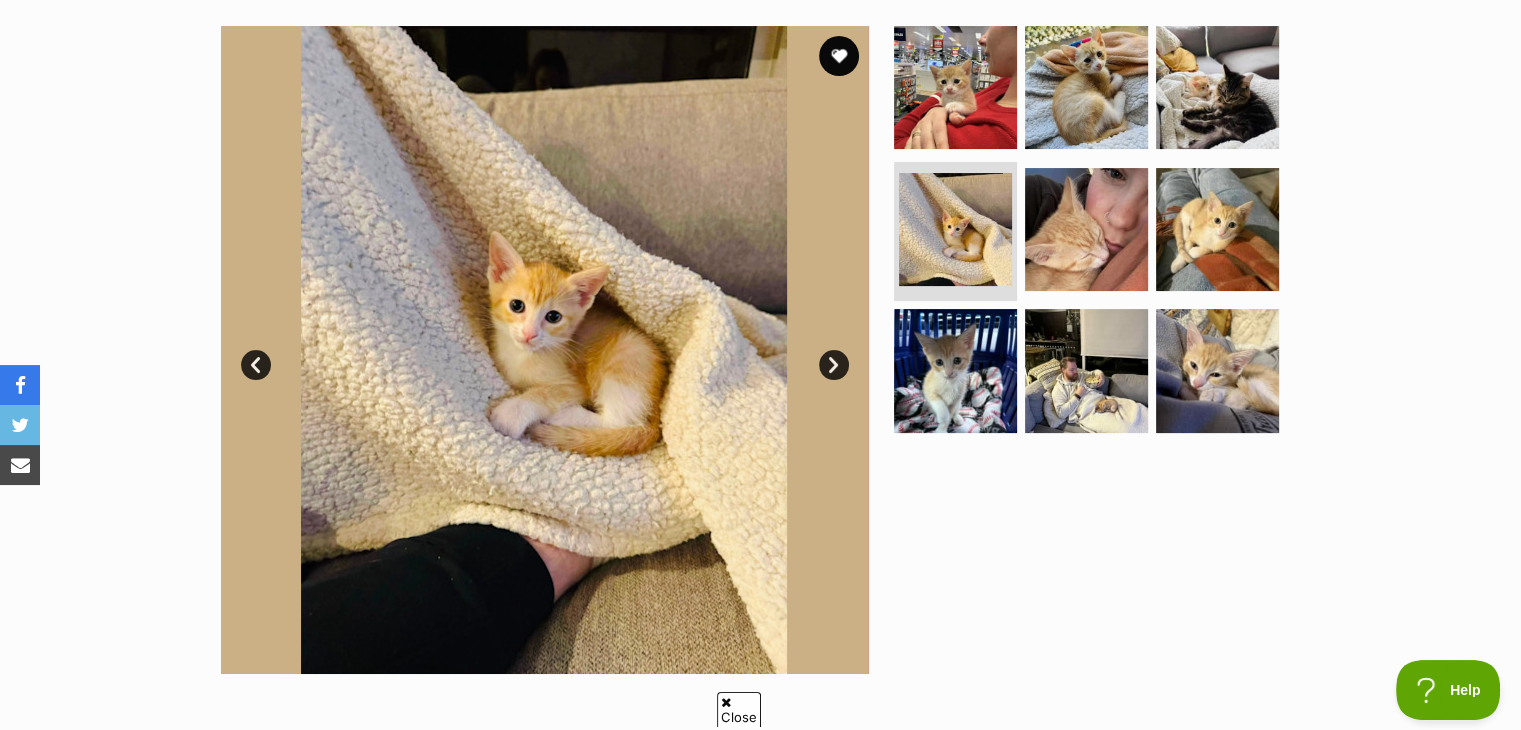 click on "Next" at bounding box center [834, 365] 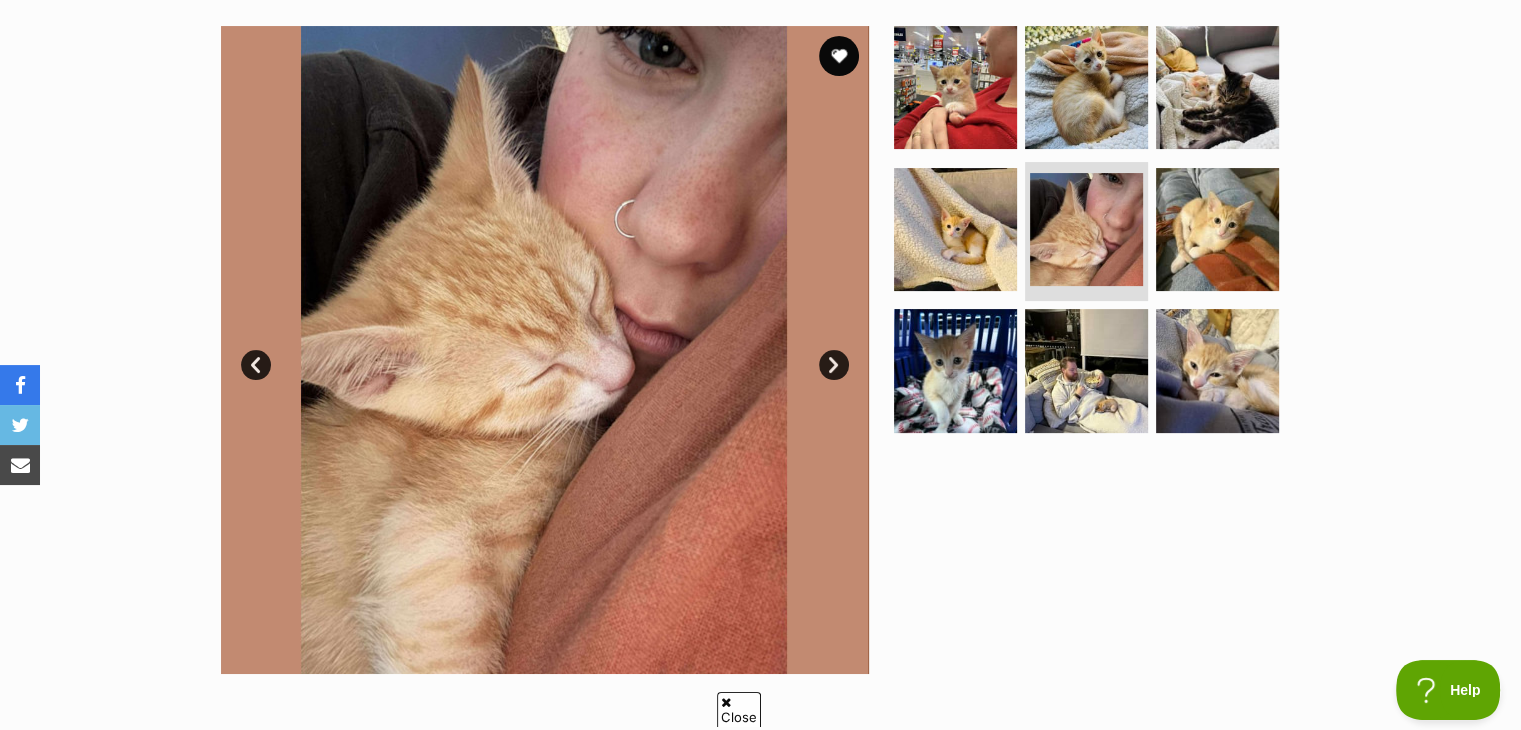 click on "Next" at bounding box center [834, 365] 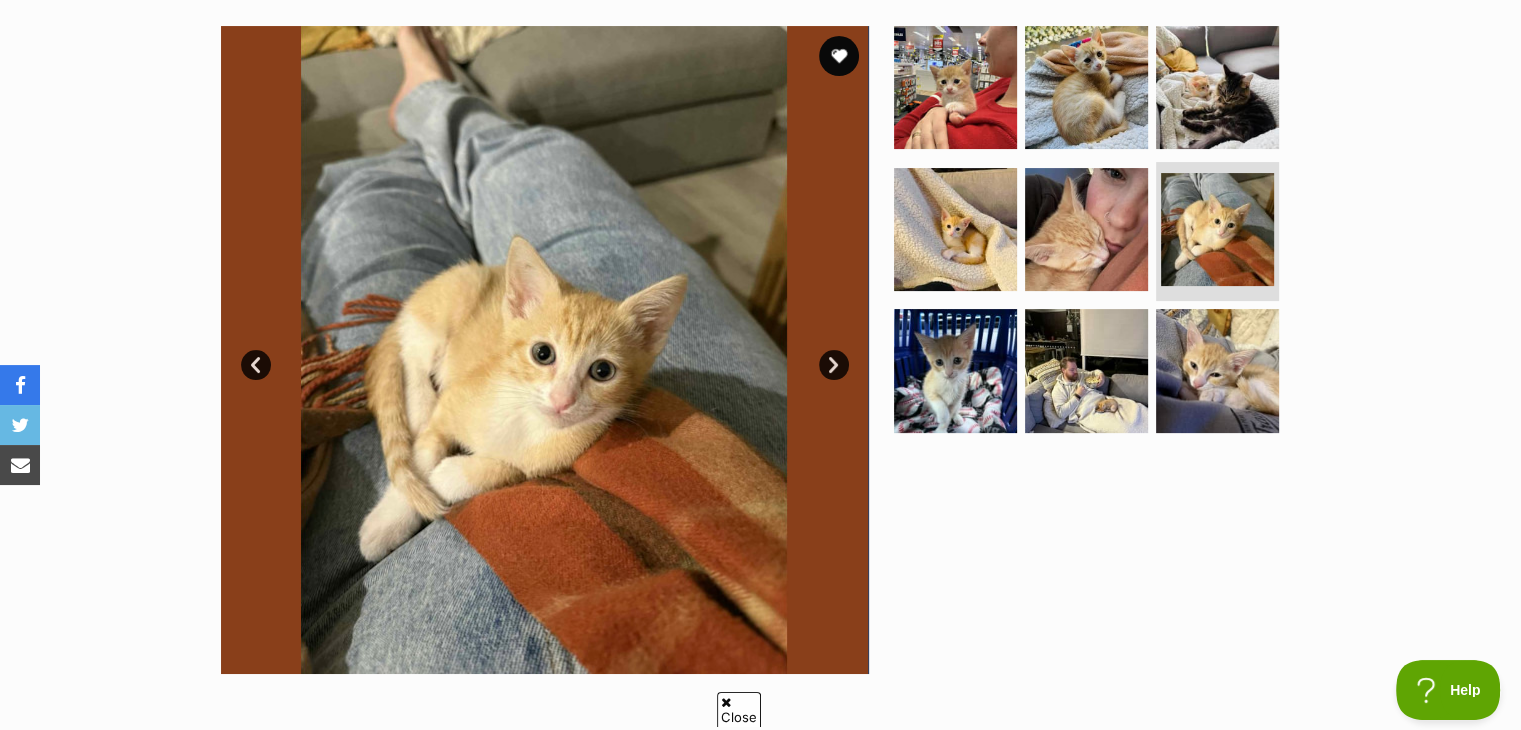click on "Next" at bounding box center [834, 365] 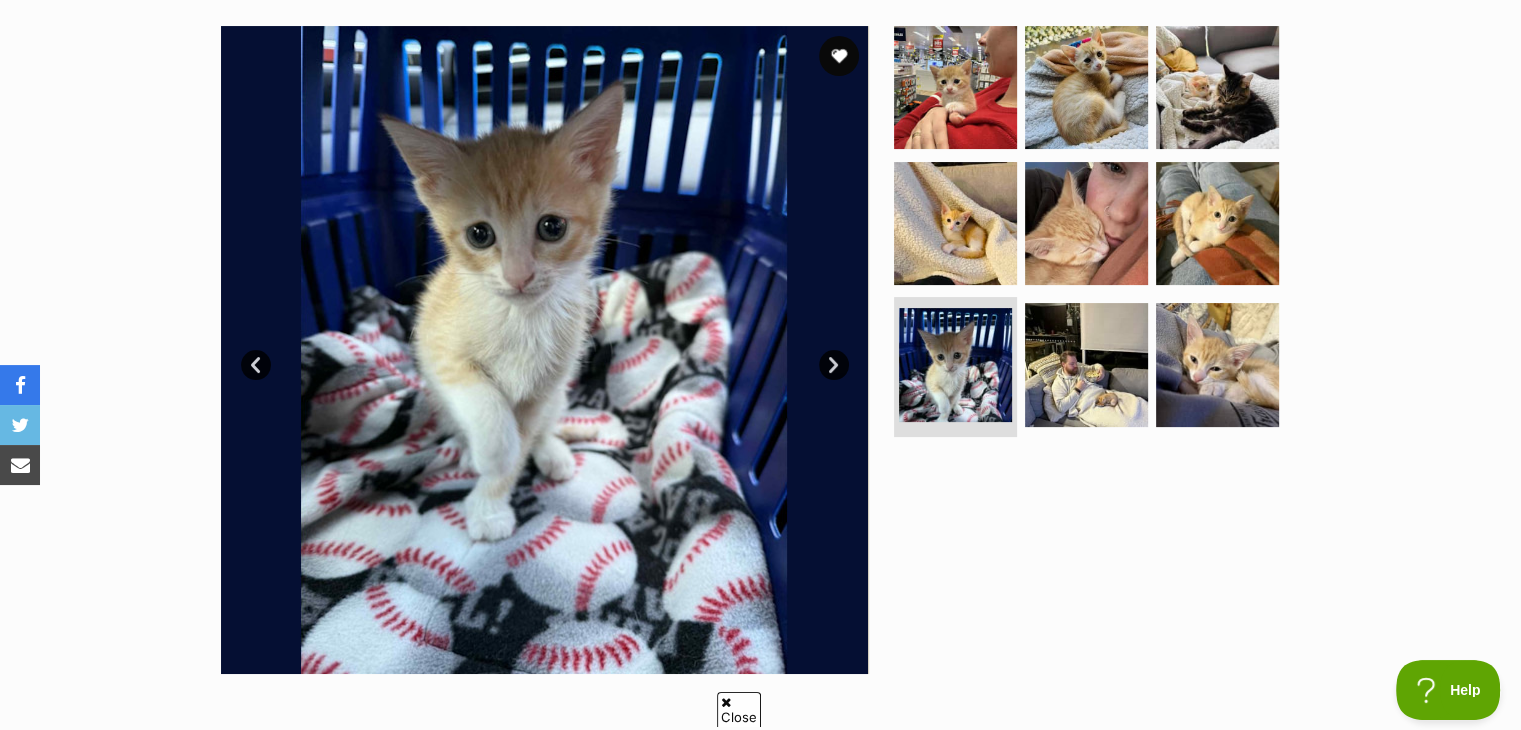 click on "Next" at bounding box center (834, 365) 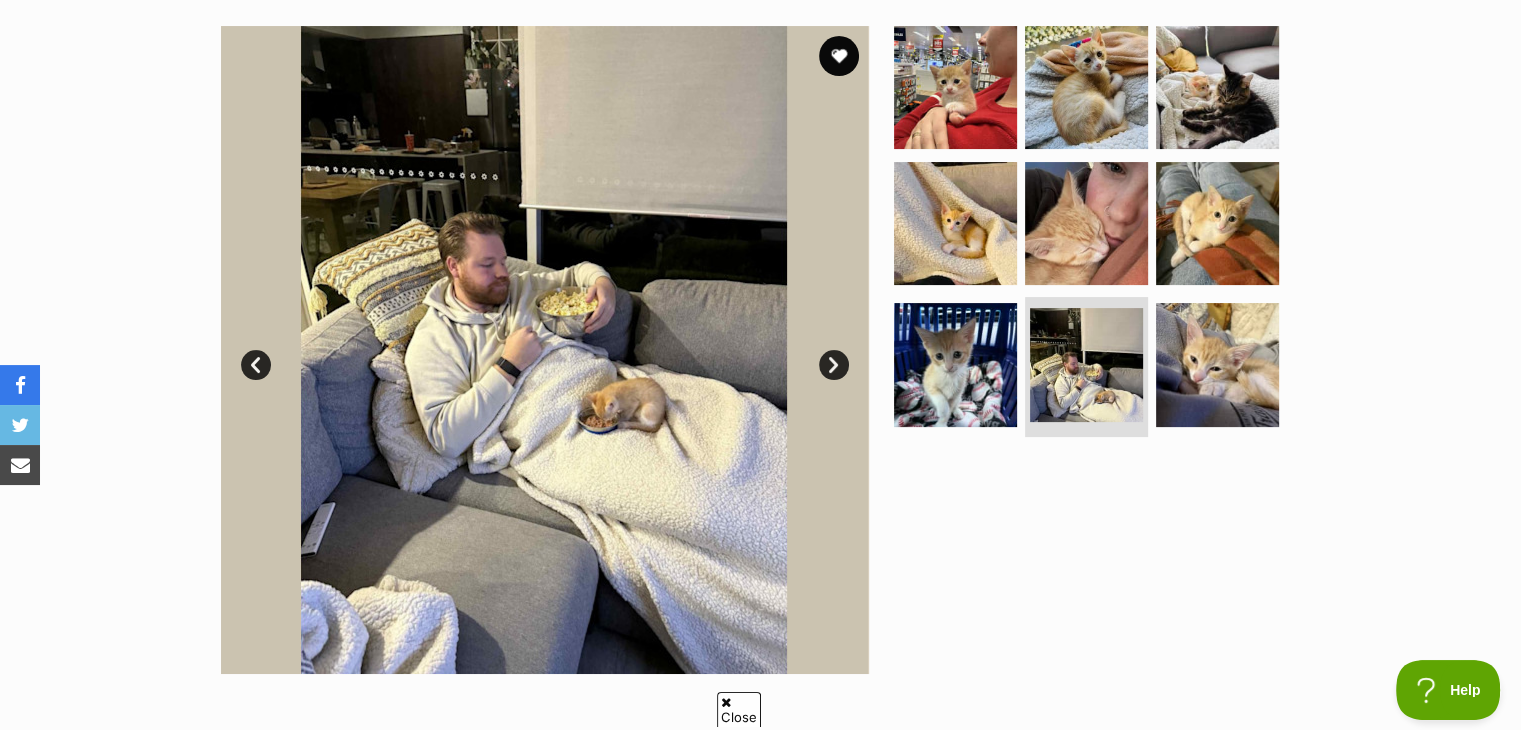 click on "Next" at bounding box center (834, 365) 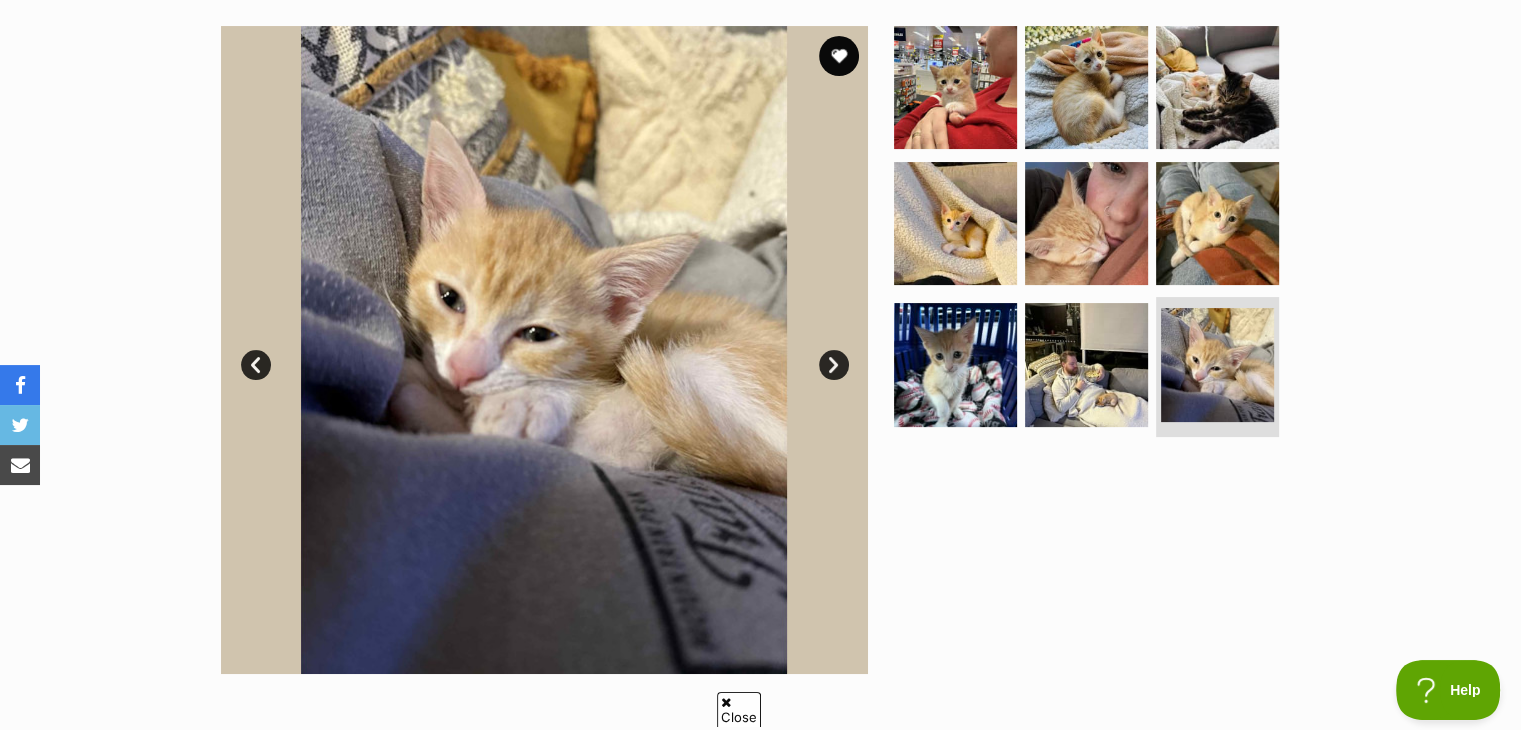 click on "Prev" at bounding box center [256, 365] 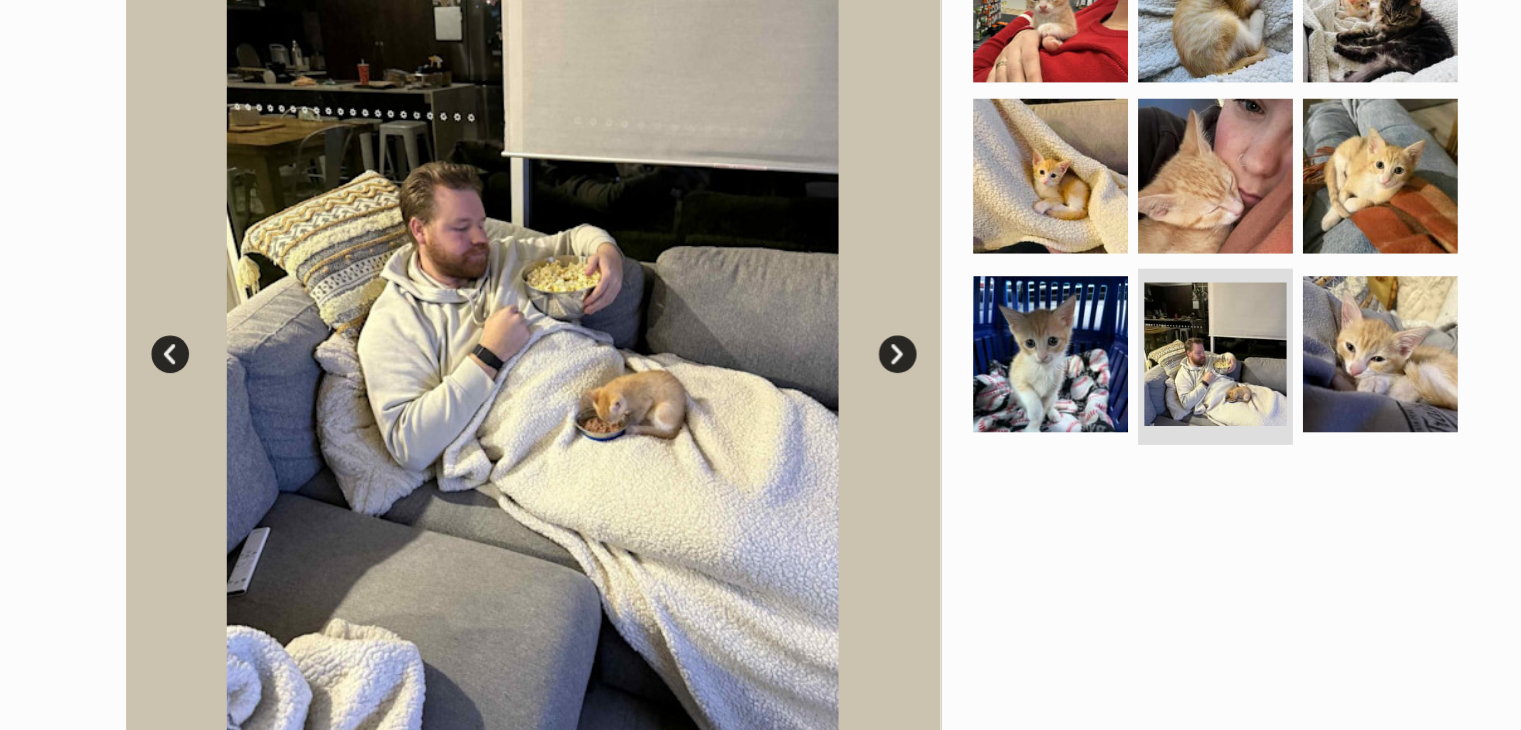 scroll, scrollTop: 390, scrollLeft: 0, axis: vertical 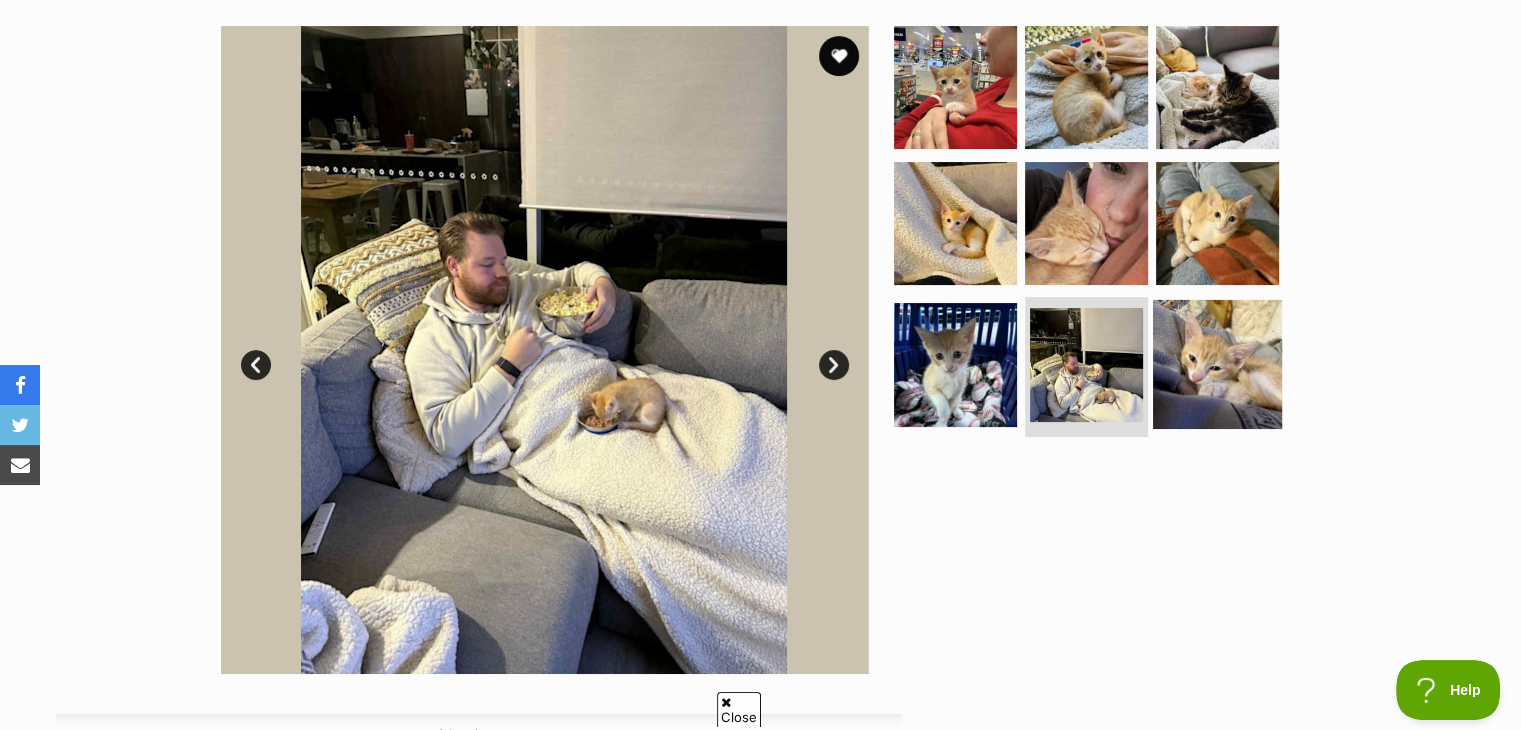click at bounding box center [1217, 364] 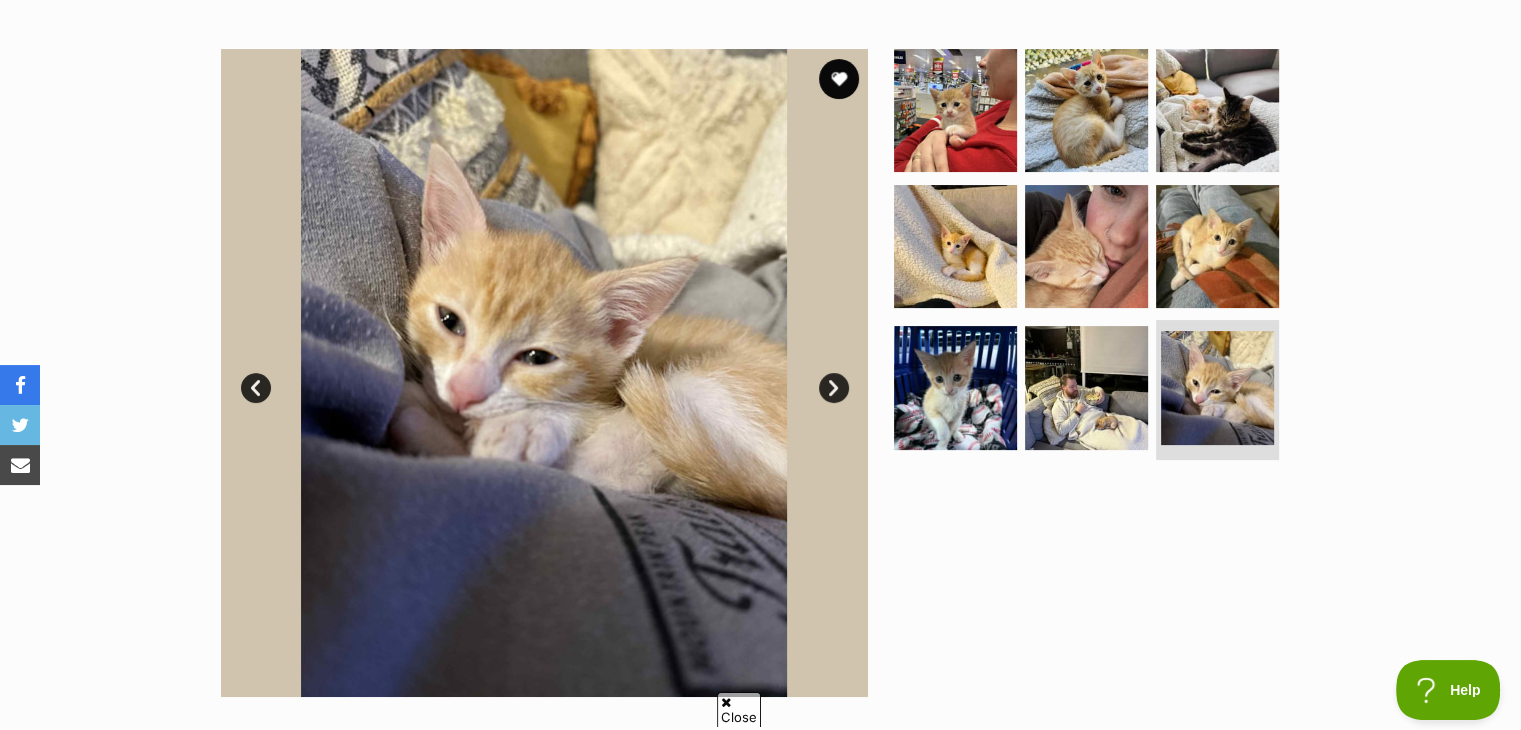 scroll, scrollTop: 364, scrollLeft: 0, axis: vertical 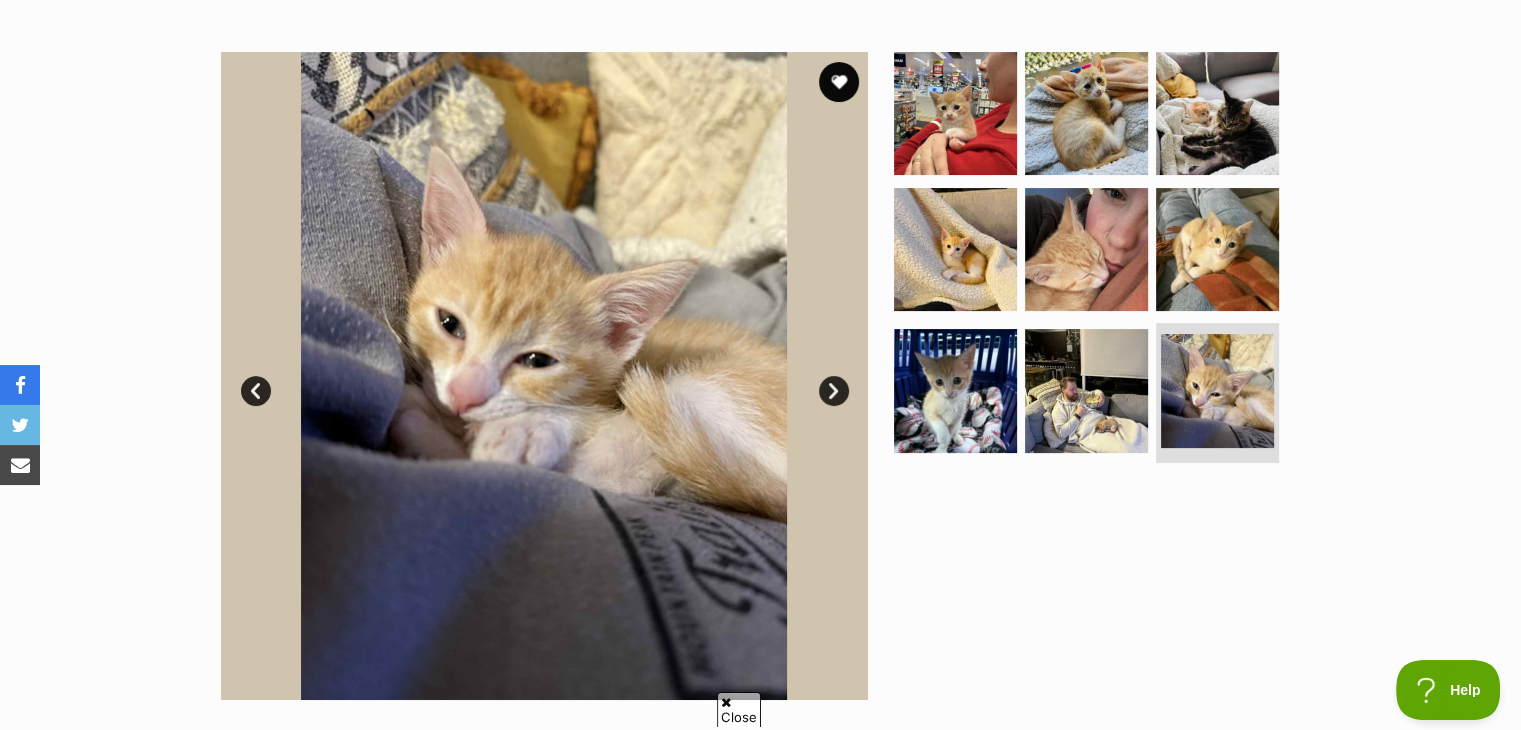 click on "Next" at bounding box center (834, 391) 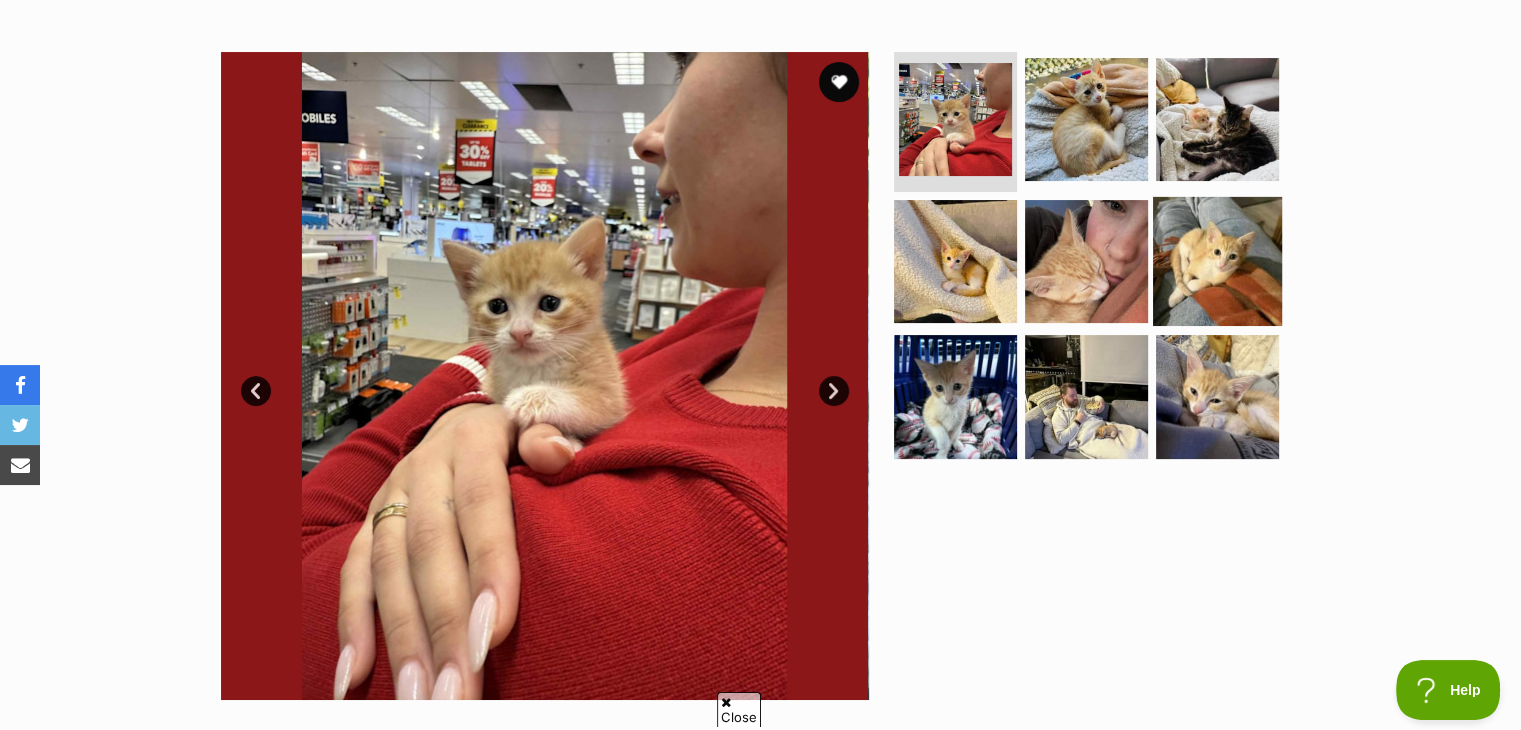 click at bounding box center [1217, 260] 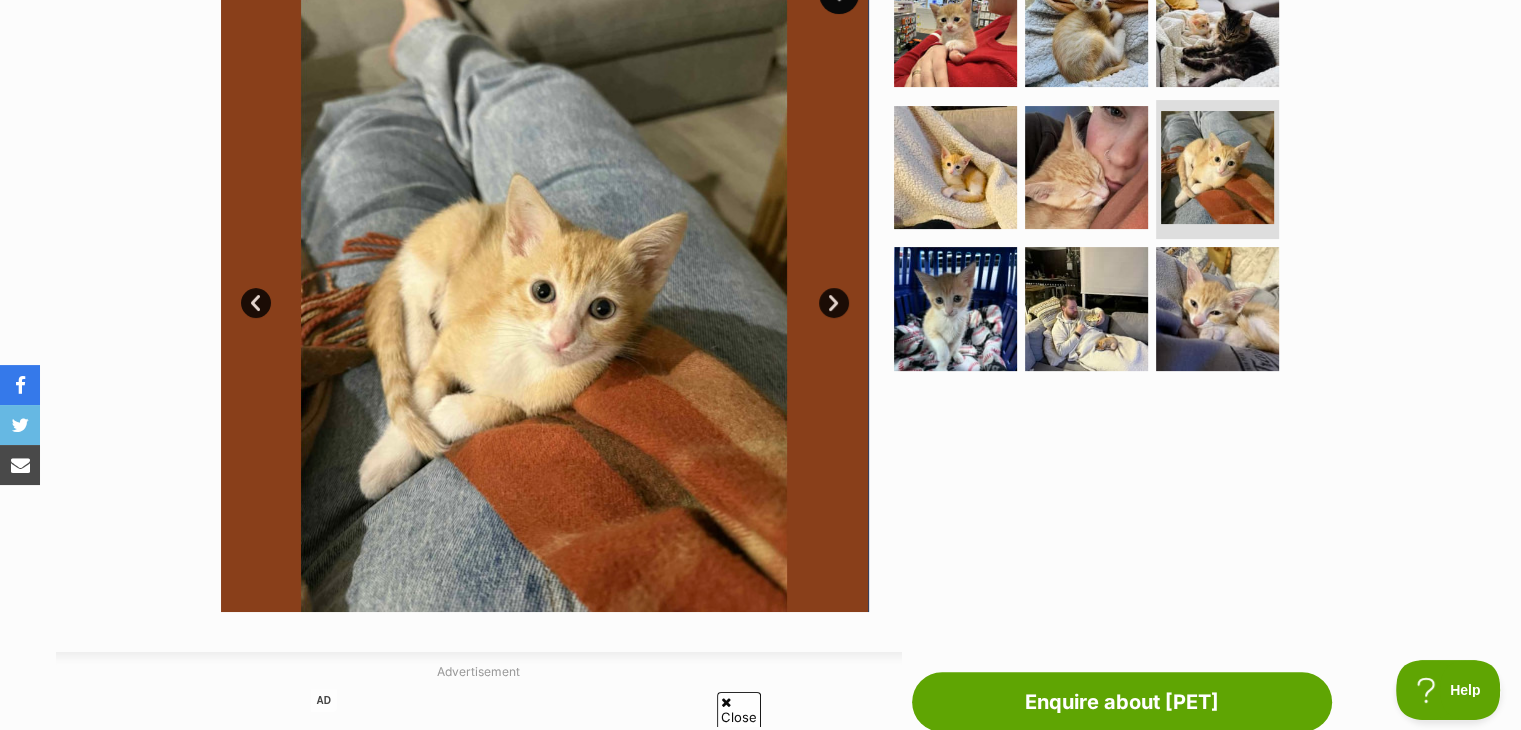 scroll, scrollTop: 468, scrollLeft: 0, axis: vertical 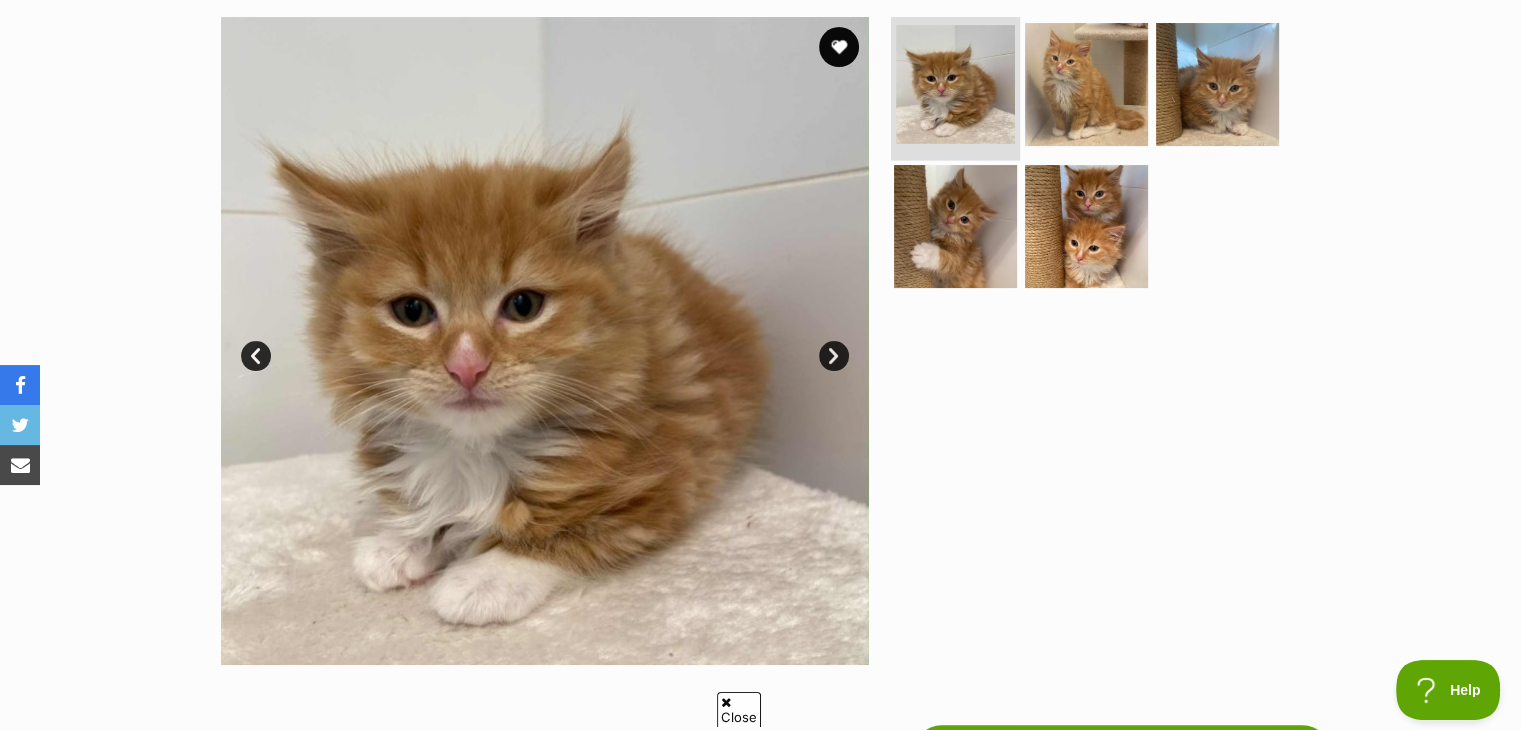 click at bounding box center (955, 84) 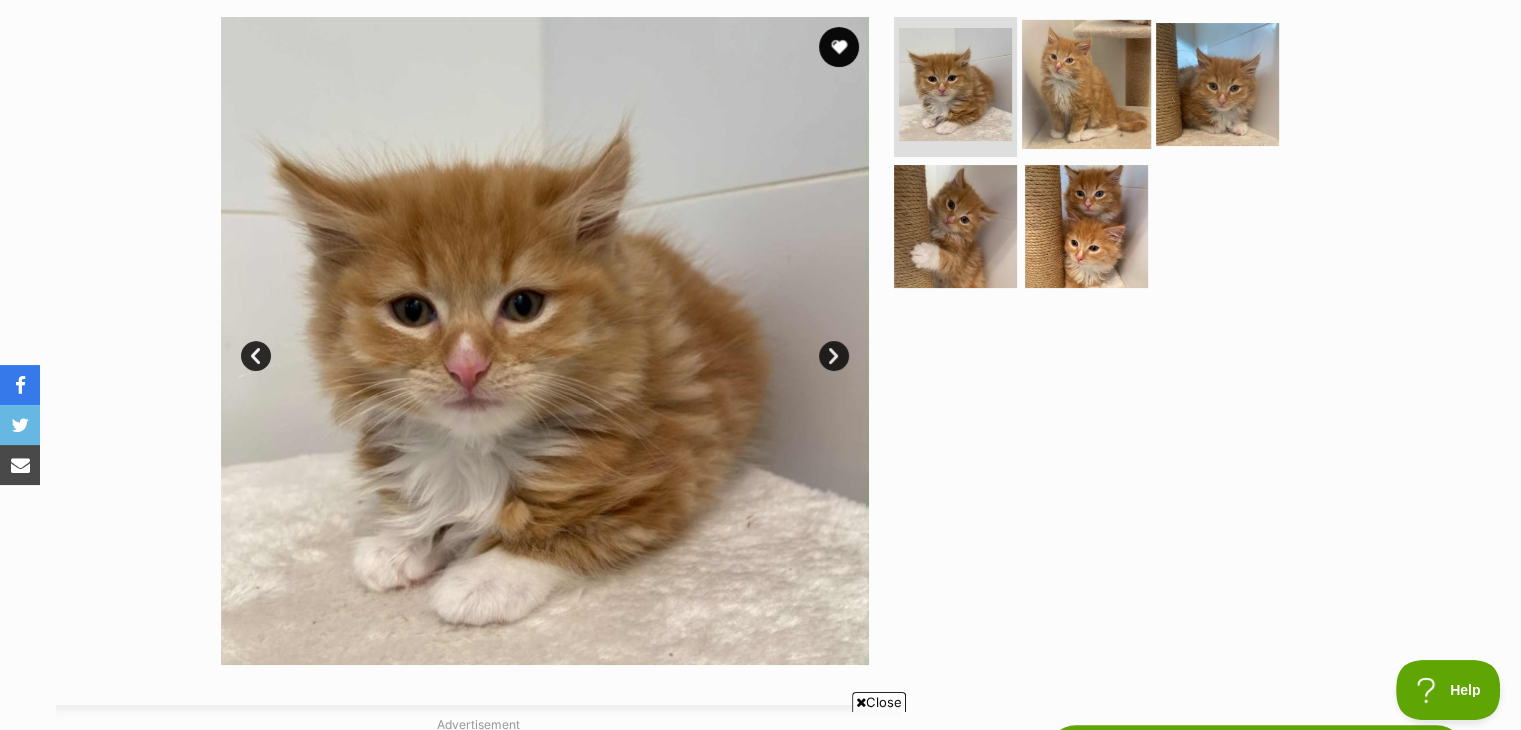 click at bounding box center [1086, 84] 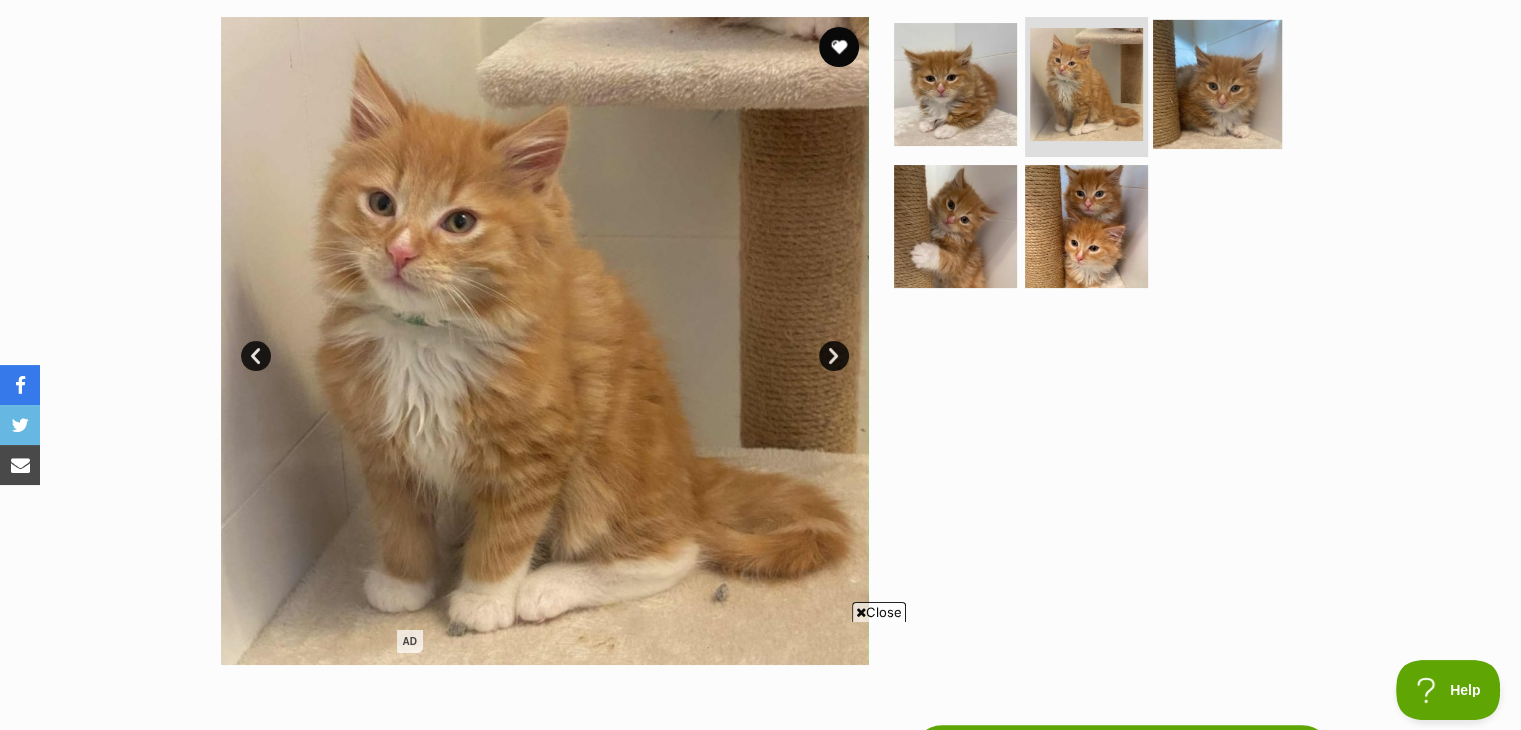 click at bounding box center [1217, 84] 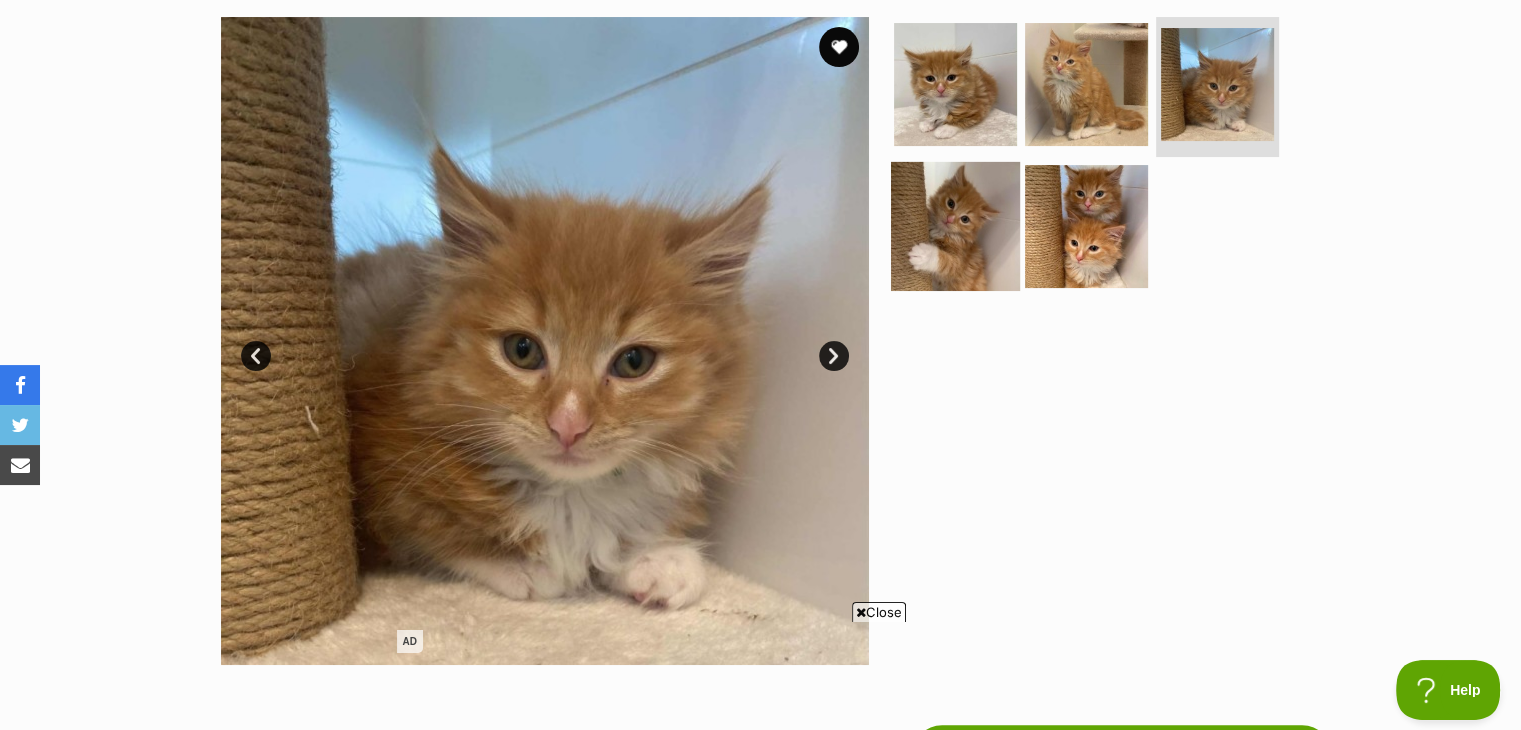 click at bounding box center [955, 225] 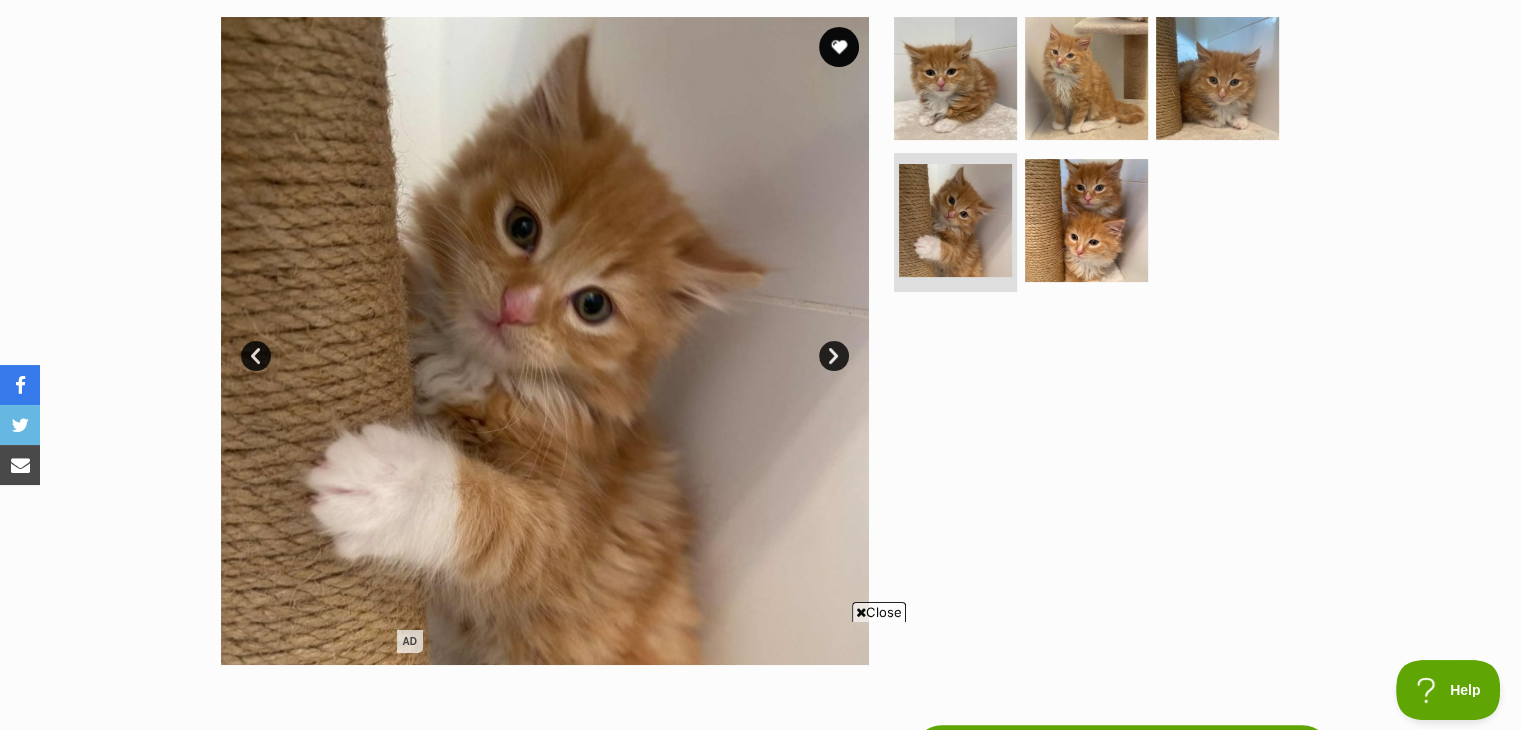 click at bounding box center (1095, 159) 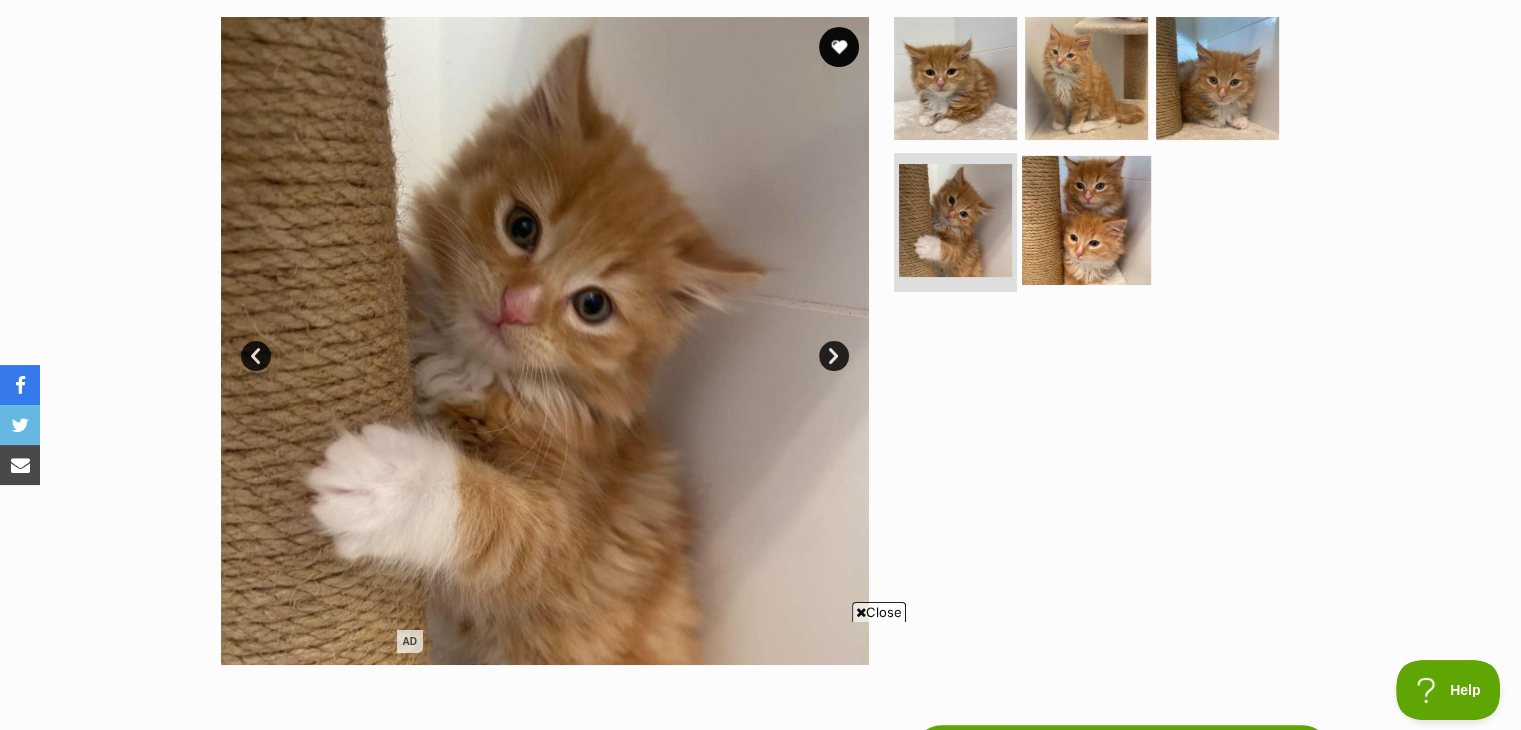 click at bounding box center (1086, 219) 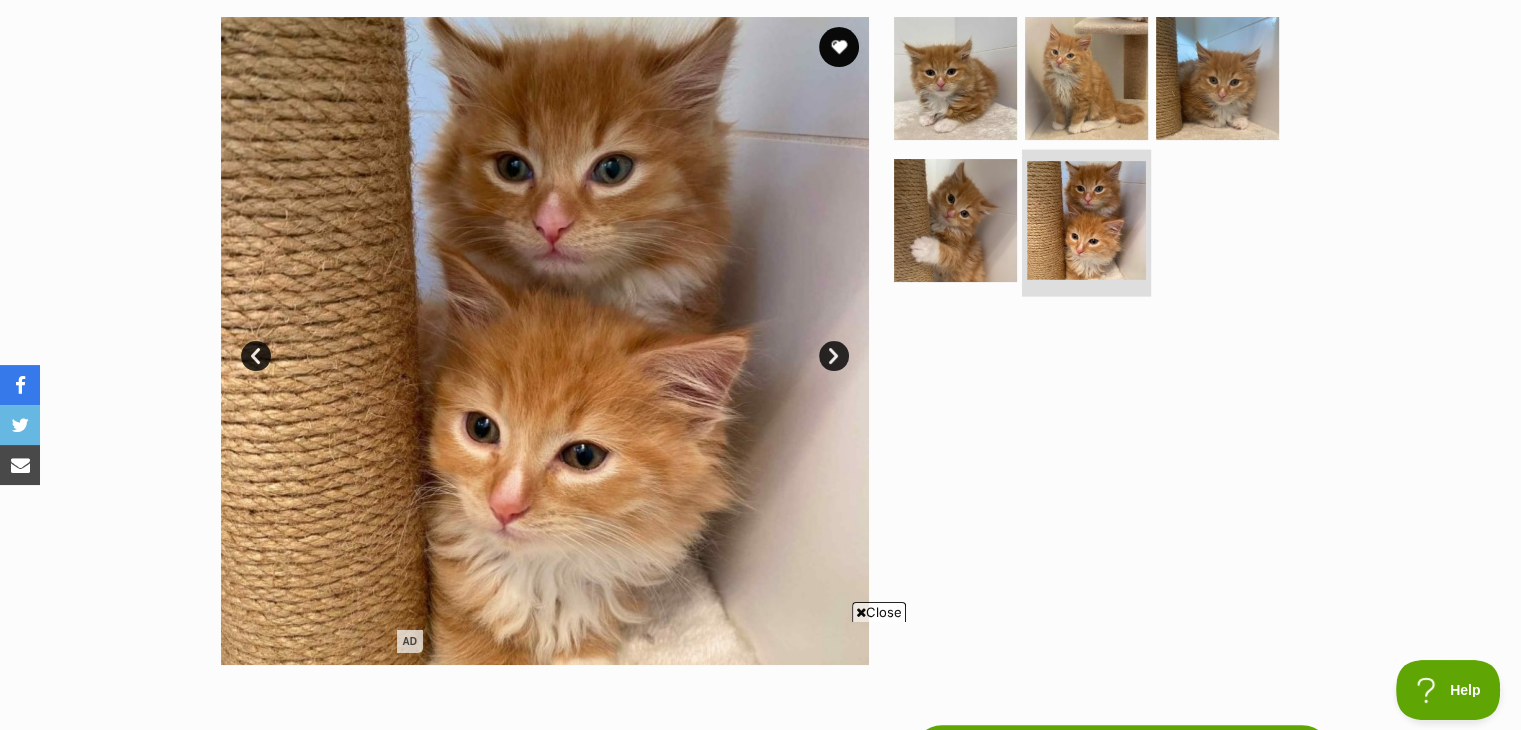 click at bounding box center [1086, 220] 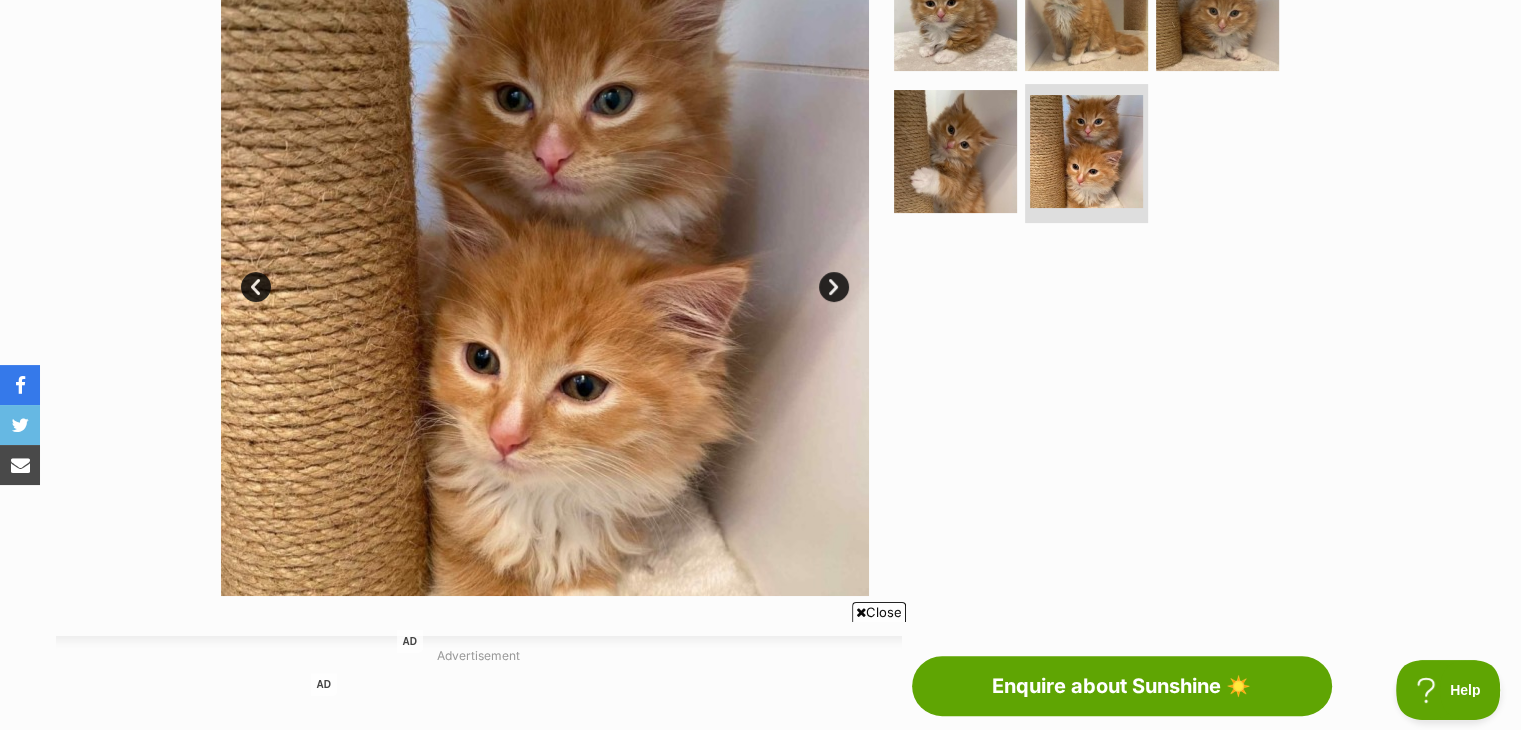 scroll, scrollTop: 465, scrollLeft: 0, axis: vertical 